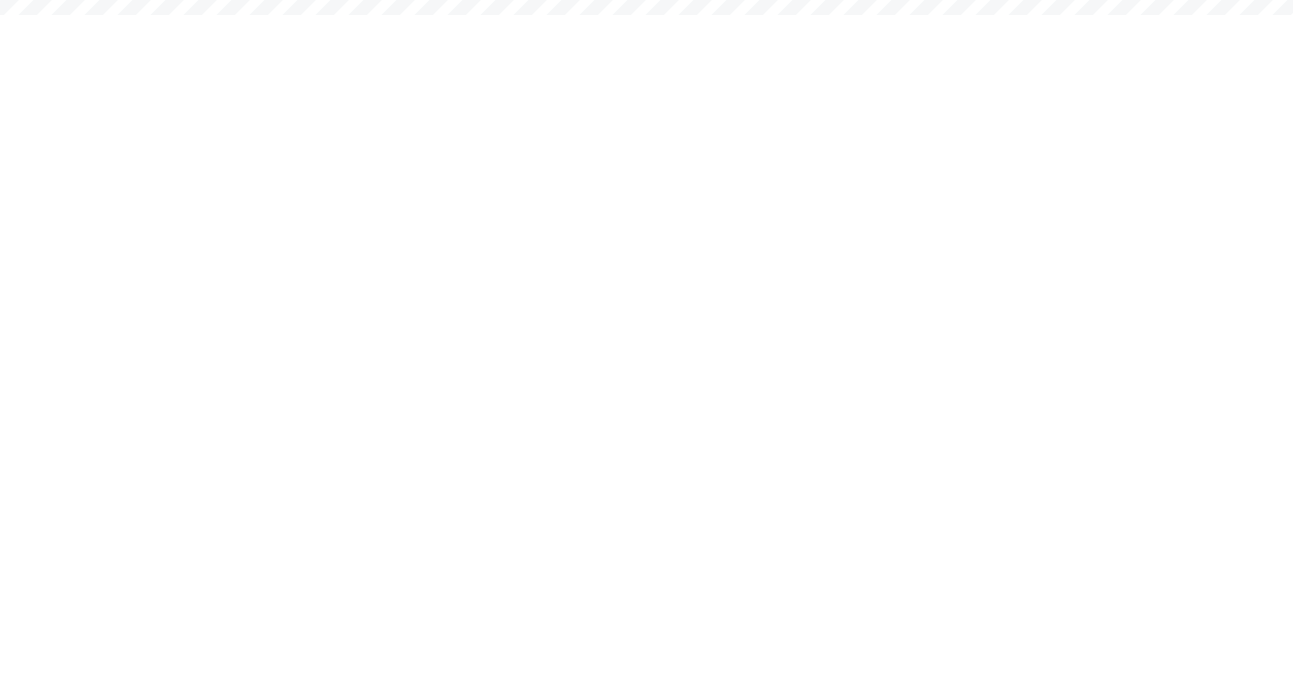 scroll, scrollTop: 0, scrollLeft: 0, axis: both 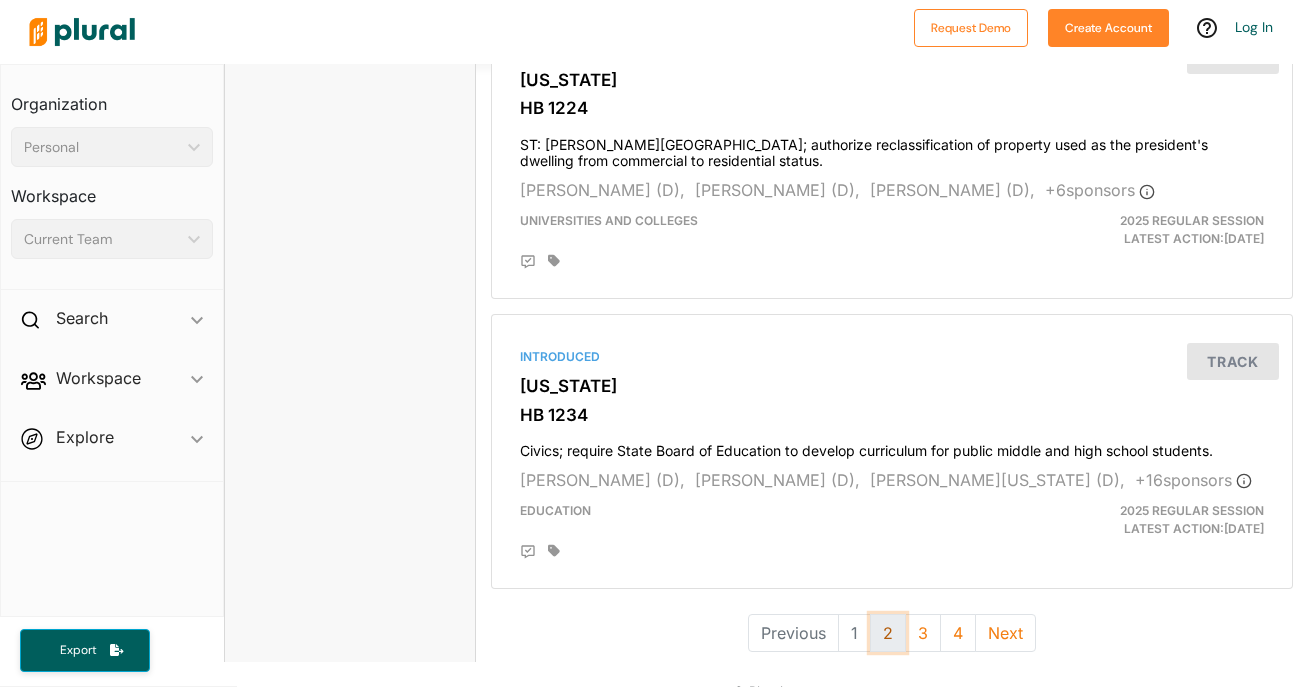 click on "2" at bounding box center (888, 633) 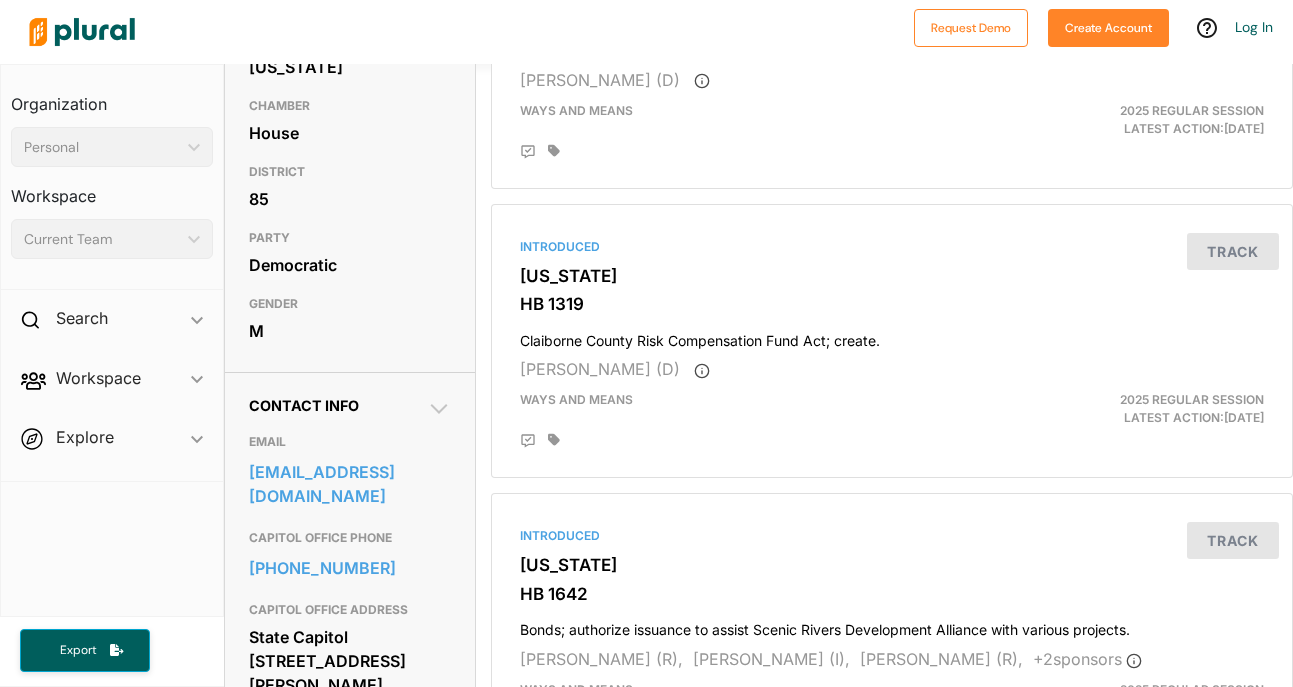 scroll, scrollTop: 0, scrollLeft: 0, axis: both 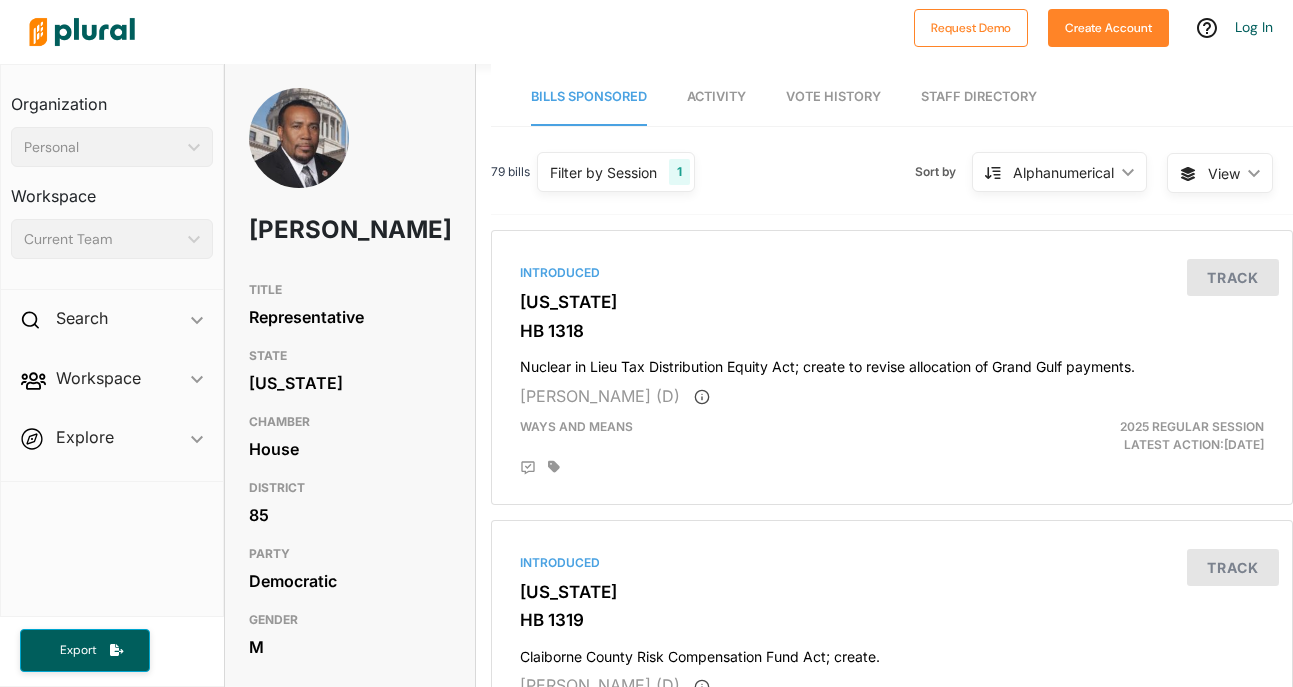 click on "Current Team" at bounding box center [102, 239] 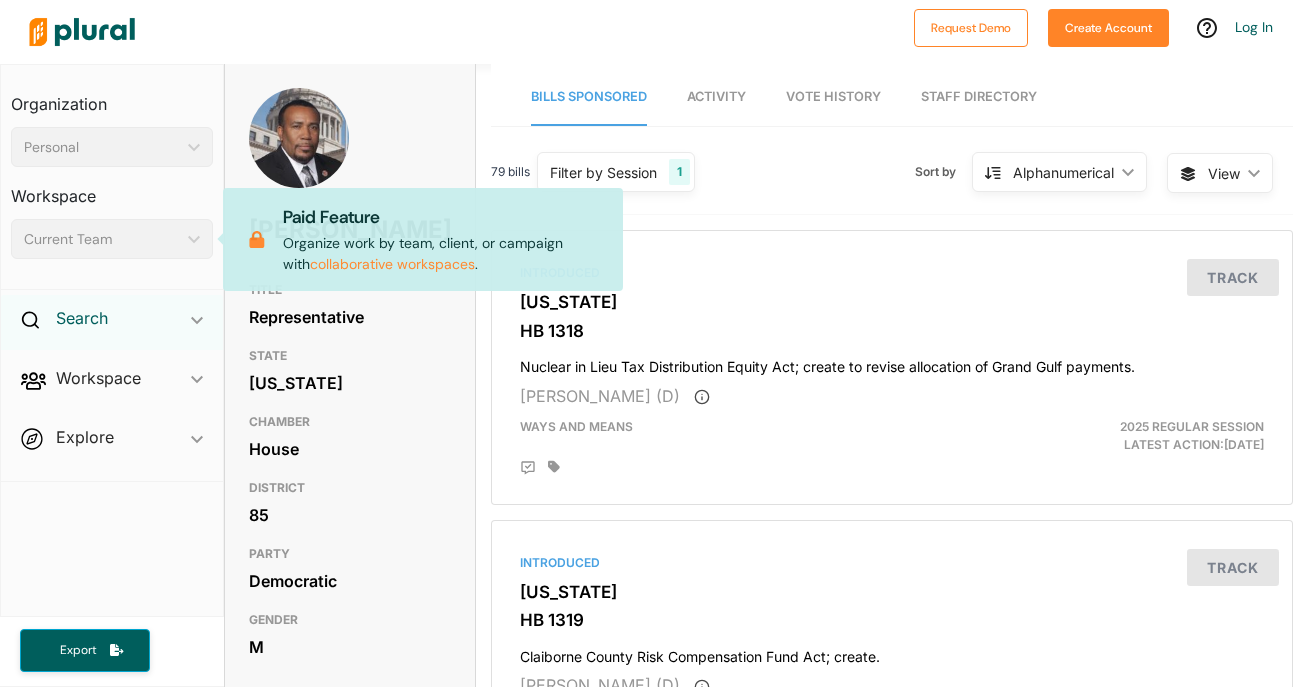 click on "Search" at bounding box center [82, 318] 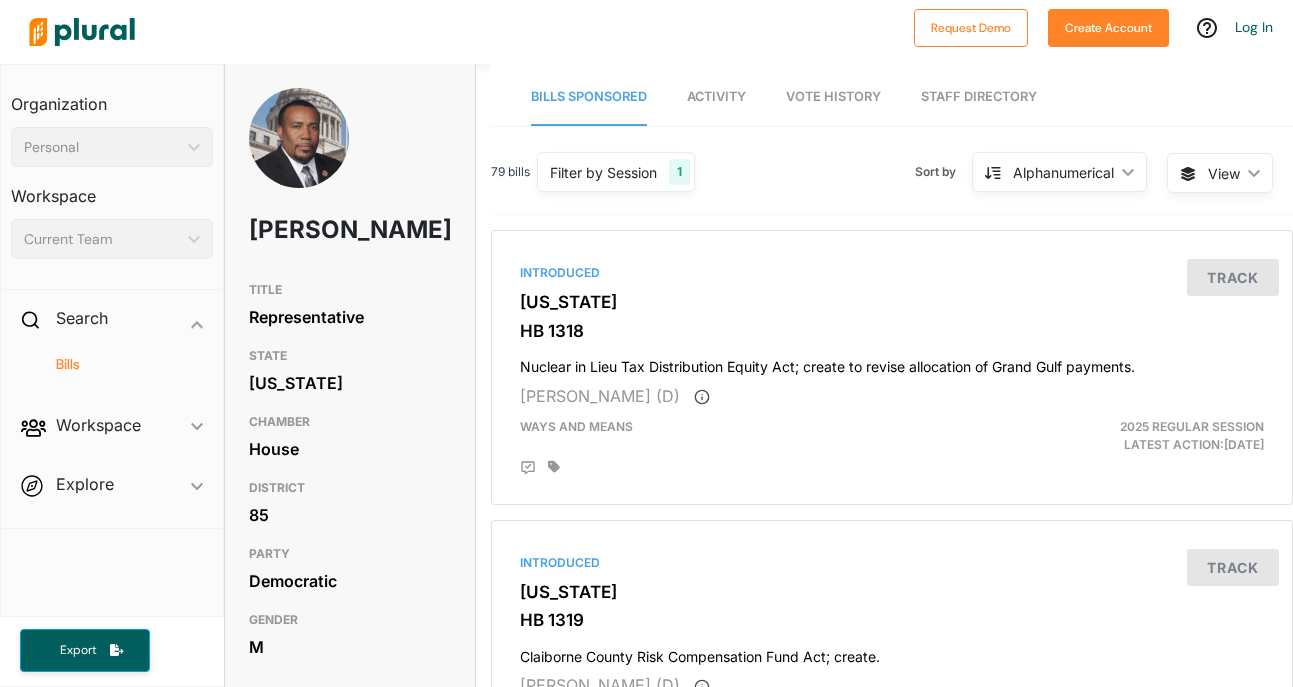 click on "Bills" at bounding box center [117, 364] 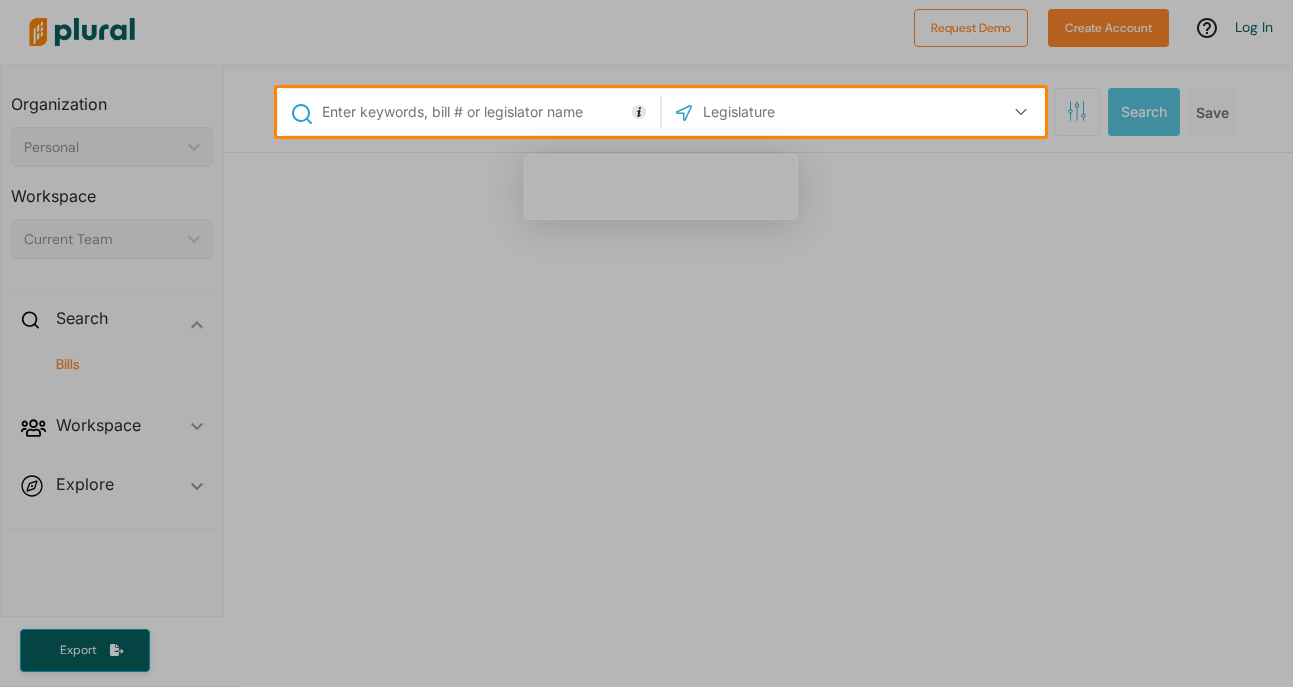 click at bounding box center (808, 112) 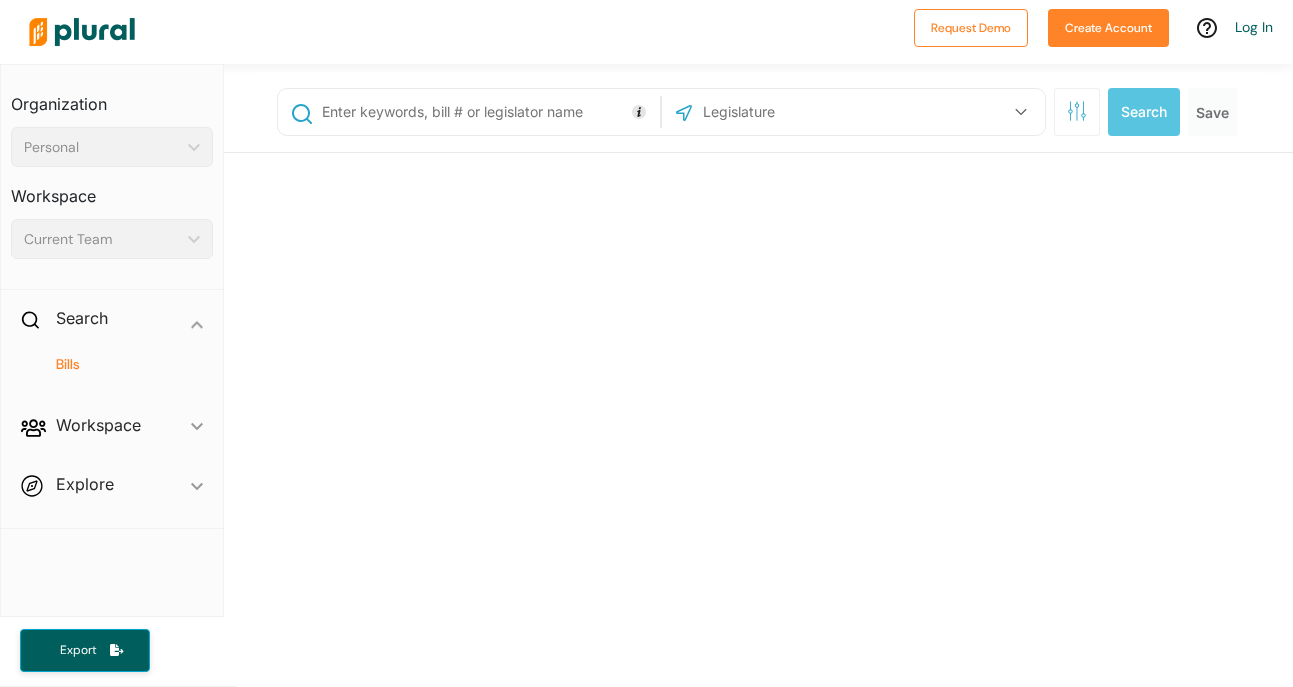 click at bounding box center (488, 112) 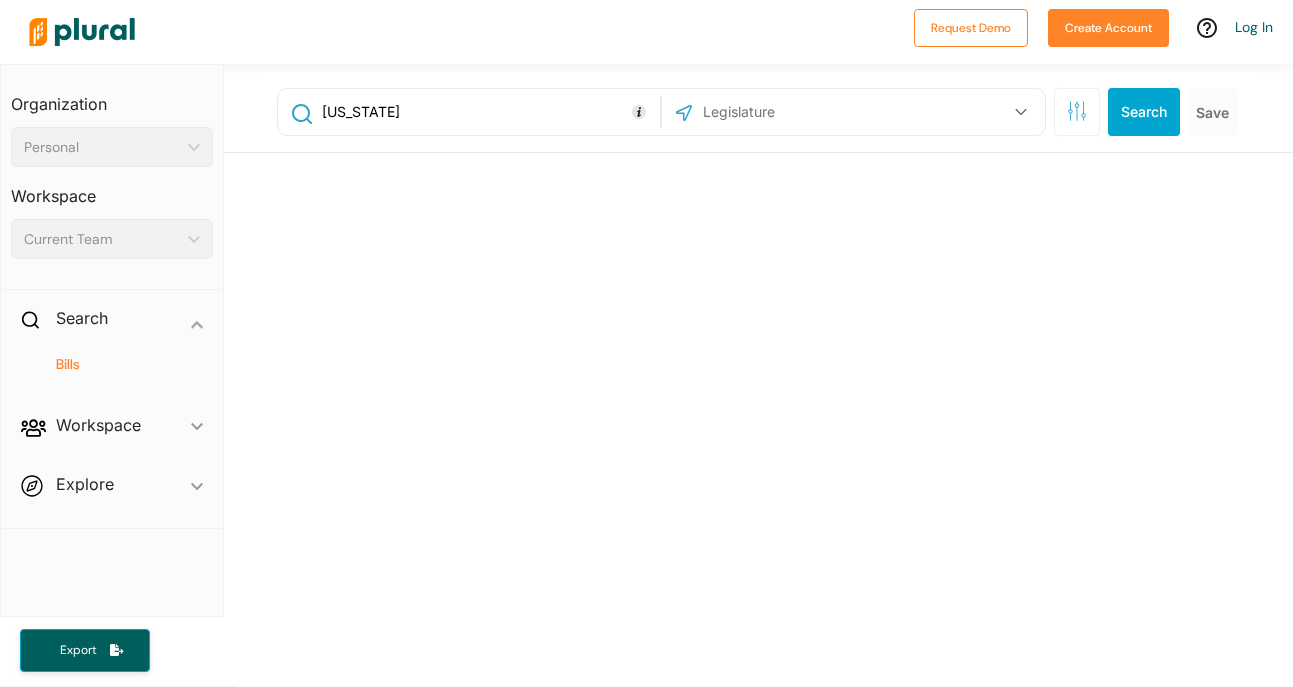 type on "[US_STATE]" 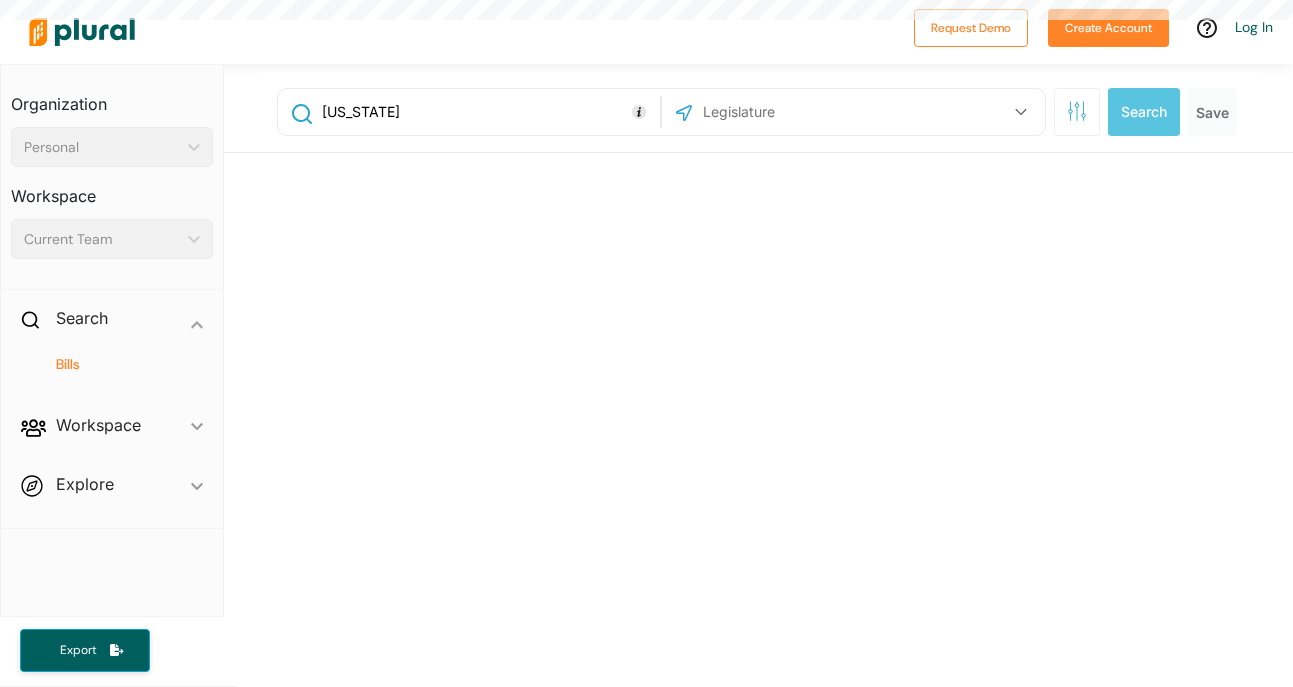 click on "US Congress [US_STATE] [US_STATE] [US_STATE] [US_STATE] [US_STATE] [US_STATE] [US_STATE] [US_STATE] [US_STATE] [US_STATE] [US_STATE] [US_STATE] [US_STATE] [US_STATE] [US_STATE] [US_STATE] [US_STATE] [US_STATE] [US_STATE] [US_STATE] [US_STATE] [US_STATE] [US_STATE] [US_STATE] [US_STATE] [US_STATE] [US_STATE] [US_STATE] [US_STATE] [US_STATE] [US_STATE] [US_STATE] [US_STATE] [US_STATE] [US_STATE] [US_STATE] [US_STATE] [US_STATE] [US_STATE] [US_STATE] [US_STATE] [US_STATE] [US_STATE] [US_STATE] [US_STATE] [US_STATE] [US_STATE] [US_STATE][PERSON_NAME][US_STATE] [US_STATE][PERSON_NAME] [US_STATE] [US_STATE] Select All Clear All" at bounding box center (853, 112) 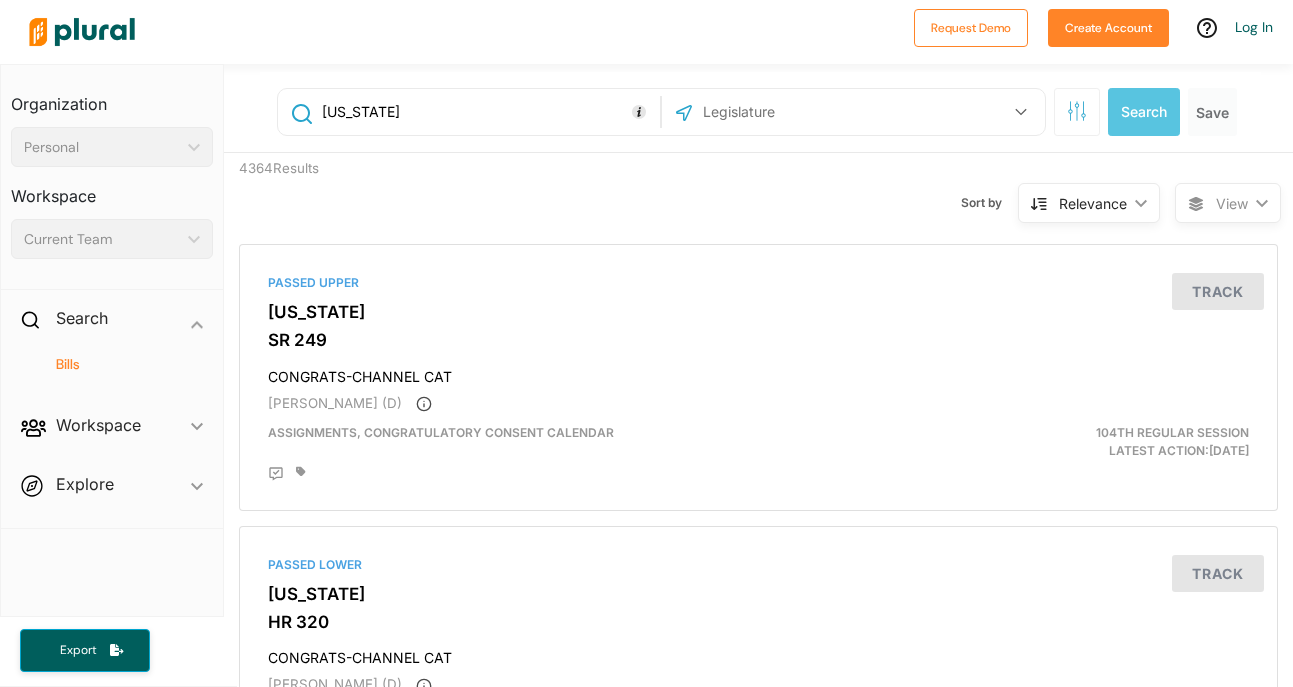 click on "[US_STATE]" at bounding box center (488, 112) 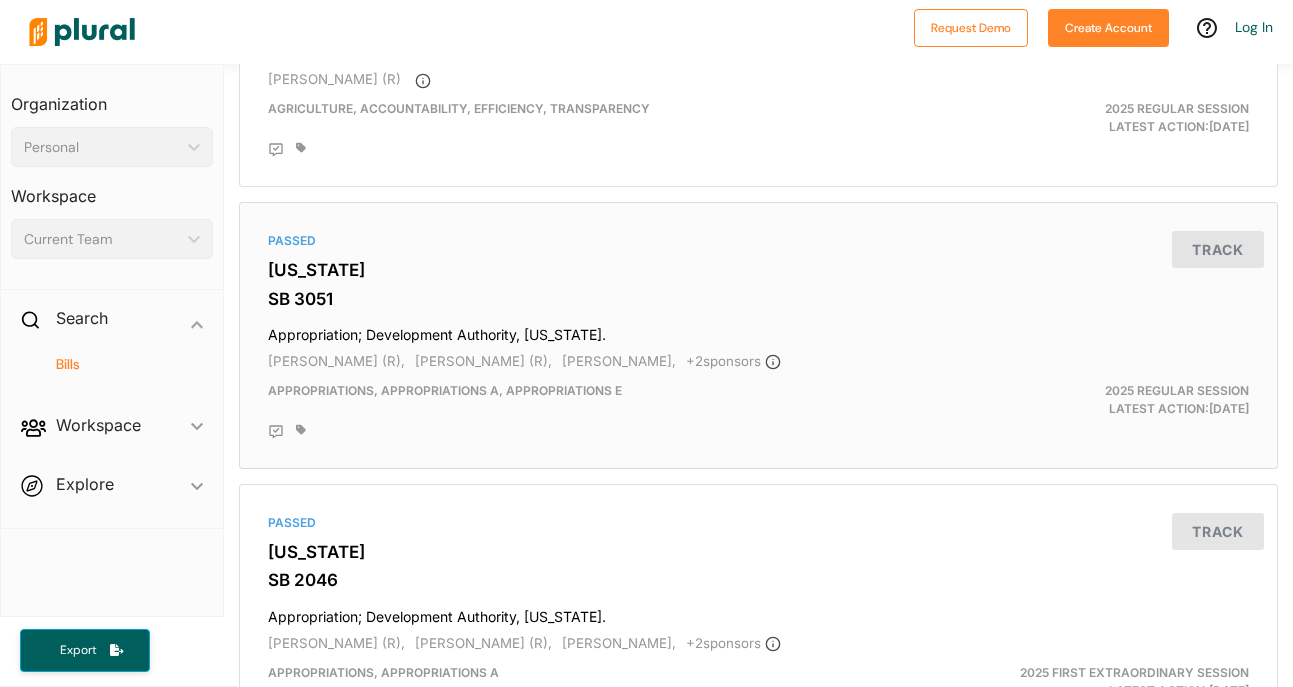 scroll, scrollTop: 1732, scrollLeft: 0, axis: vertical 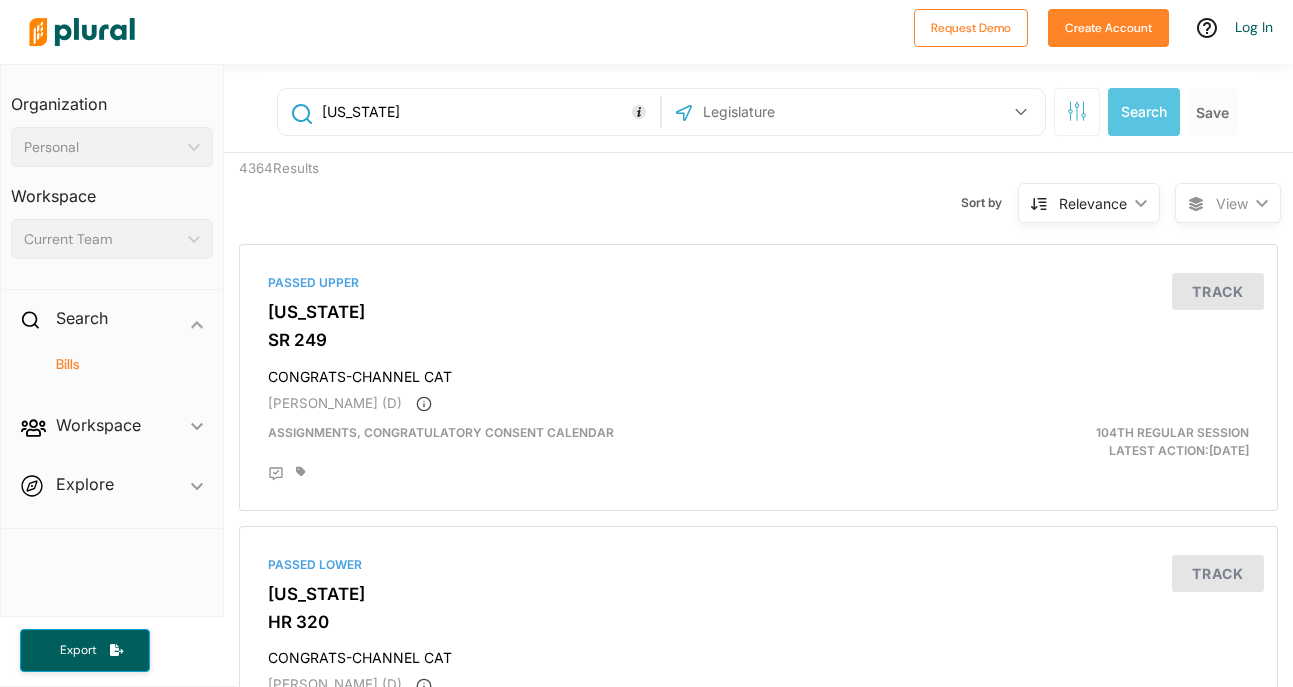 click at bounding box center (808, 112) 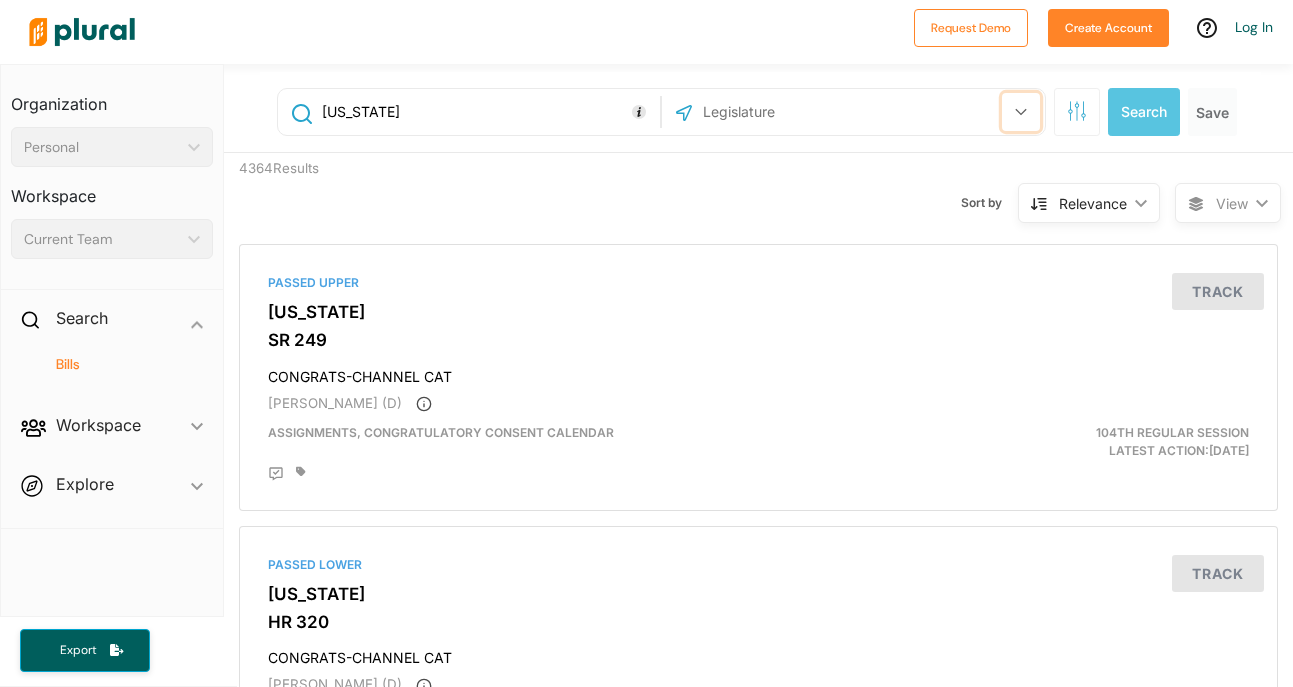 click at bounding box center [1021, 112] 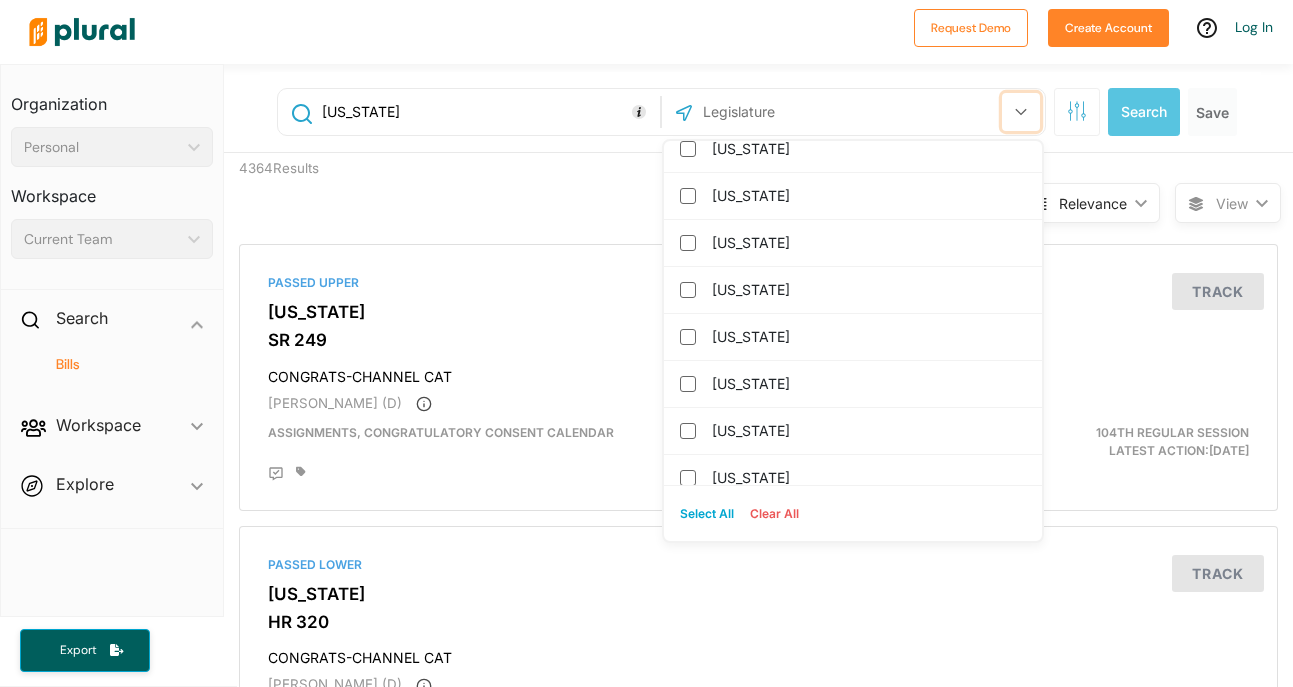 scroll, scrollTop: 1112, scrollLeft: 0, axis: vertical 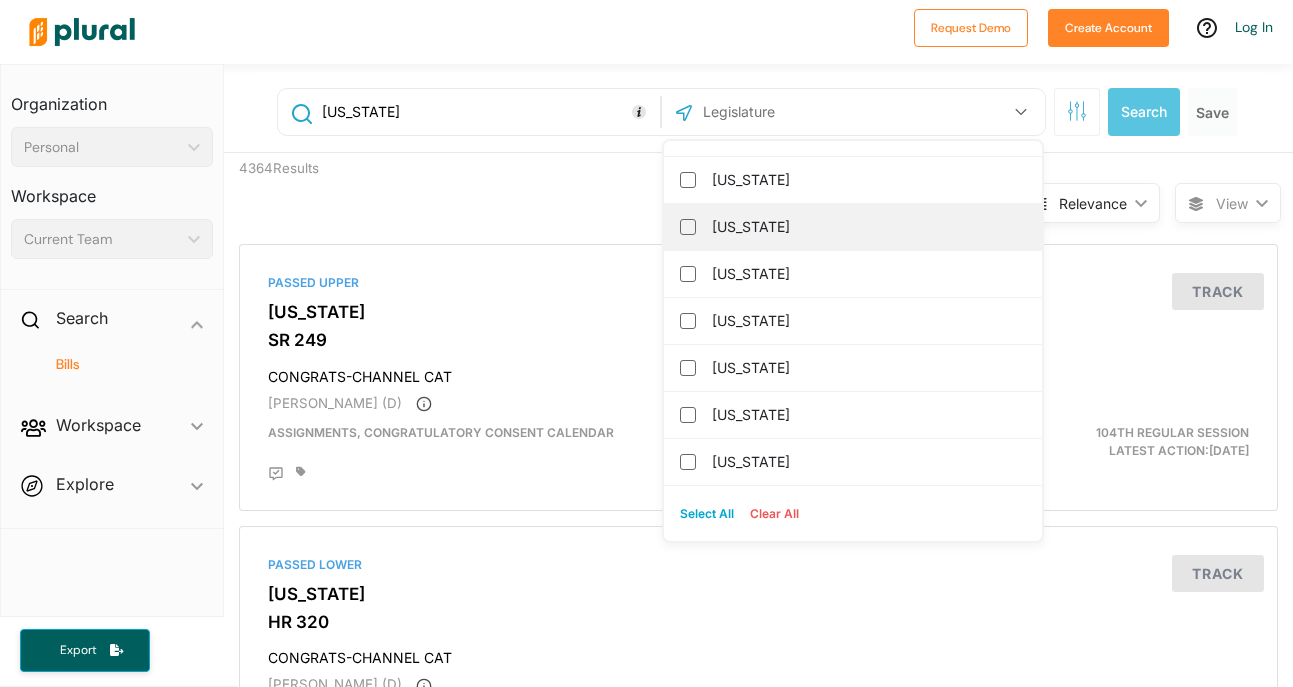 click on "[US_STATE]" at bounding box center [853, 227] 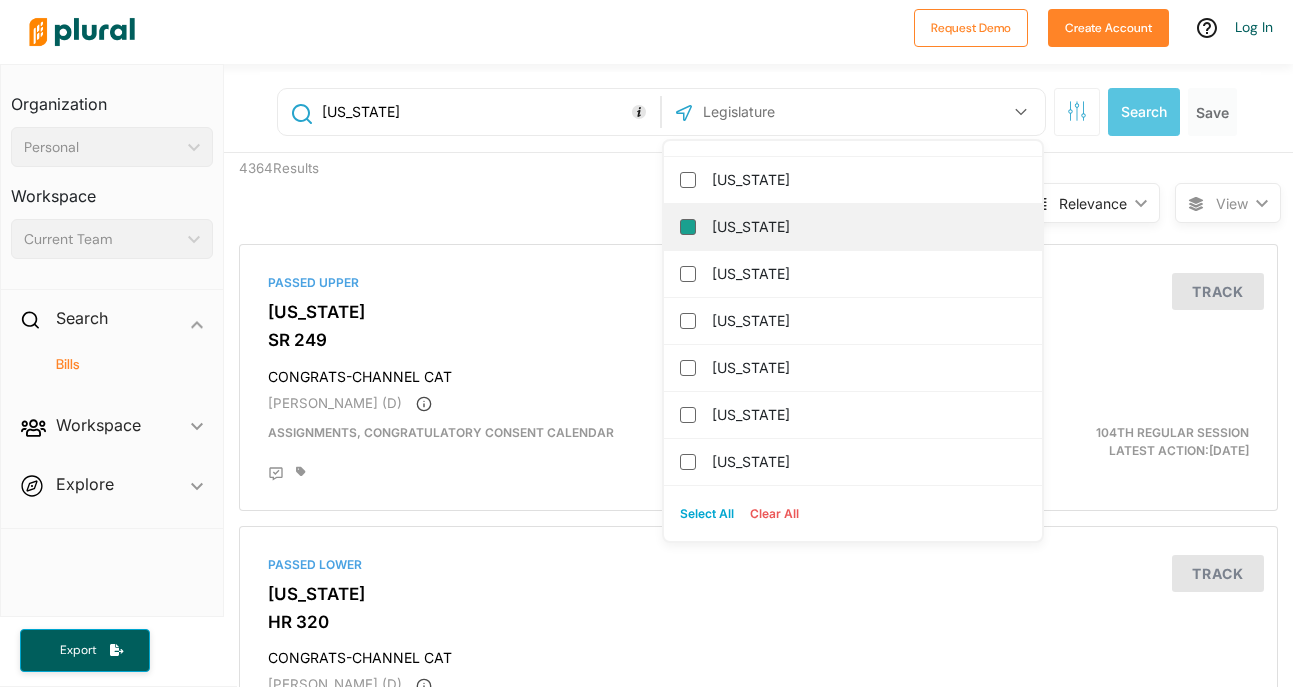click on "[US_STATE]" at bounding box center (688, 227) 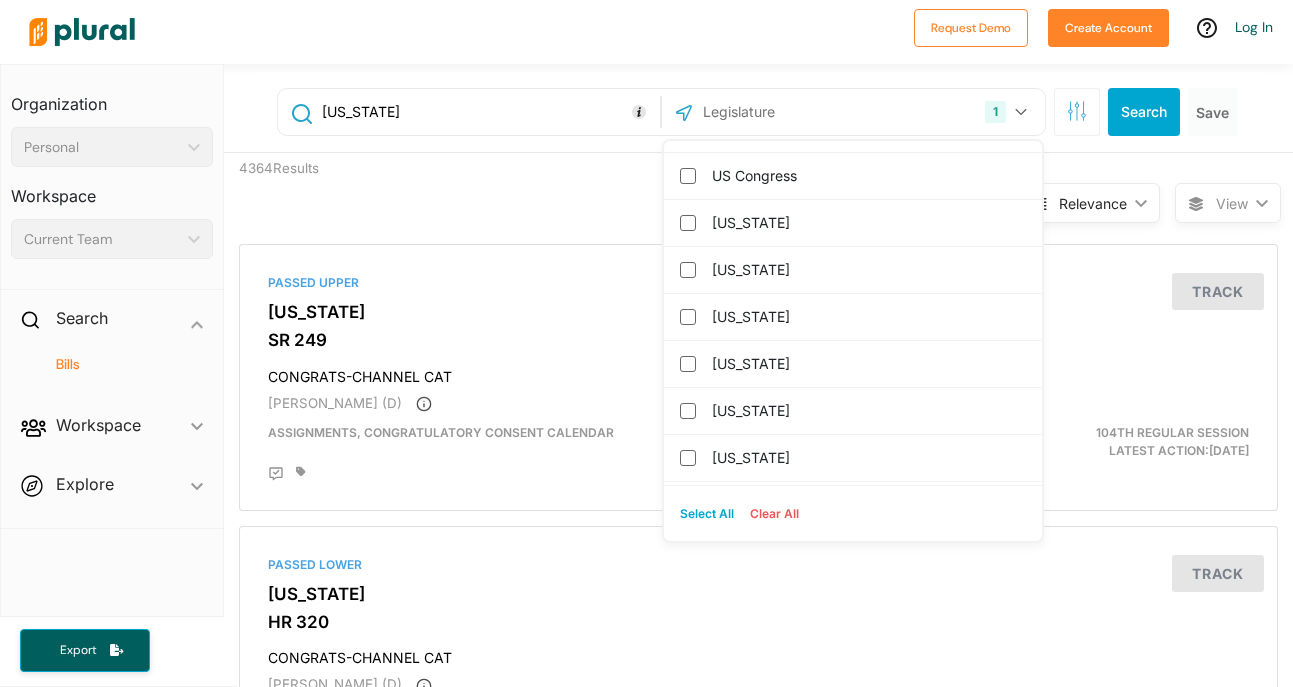 scroll, scrollTop: 0, scrollLeft: 0, axis: both 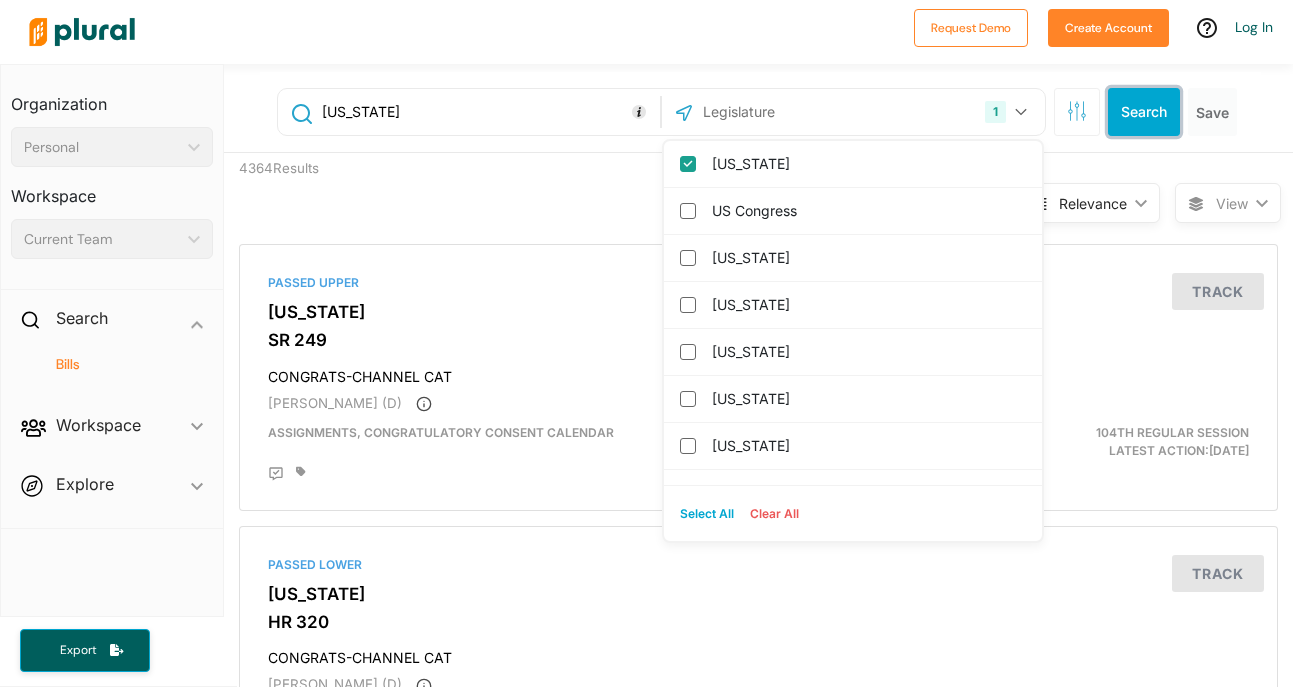 click on "Search" at bounding box center [1144, 112] 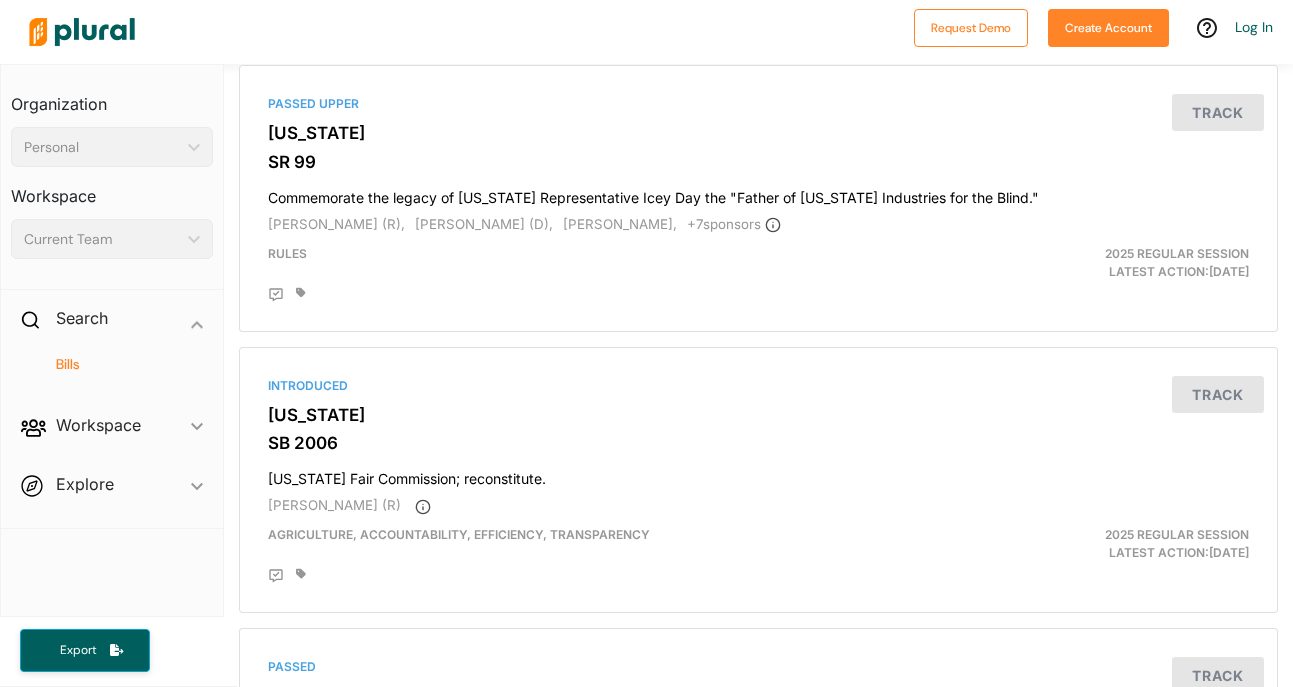 scroll, scrollTop: 0, scrollLeft: 0, axis: both 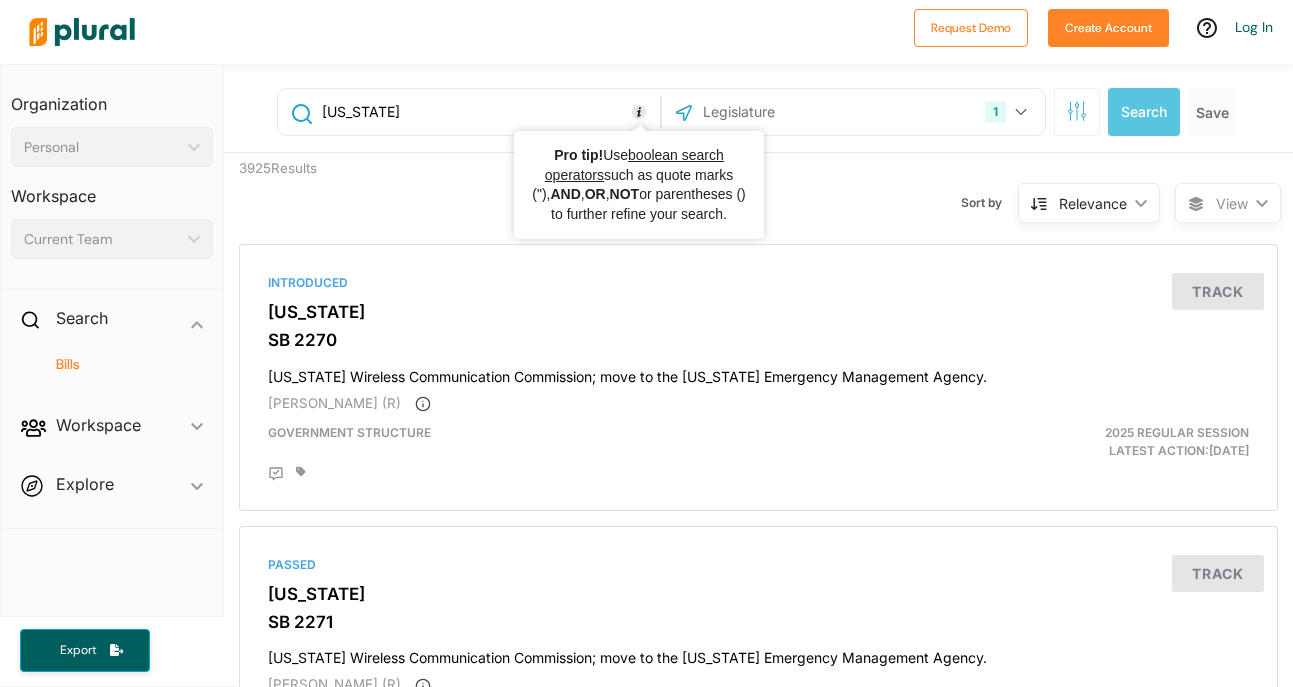 click at bounding box center [639, 112] 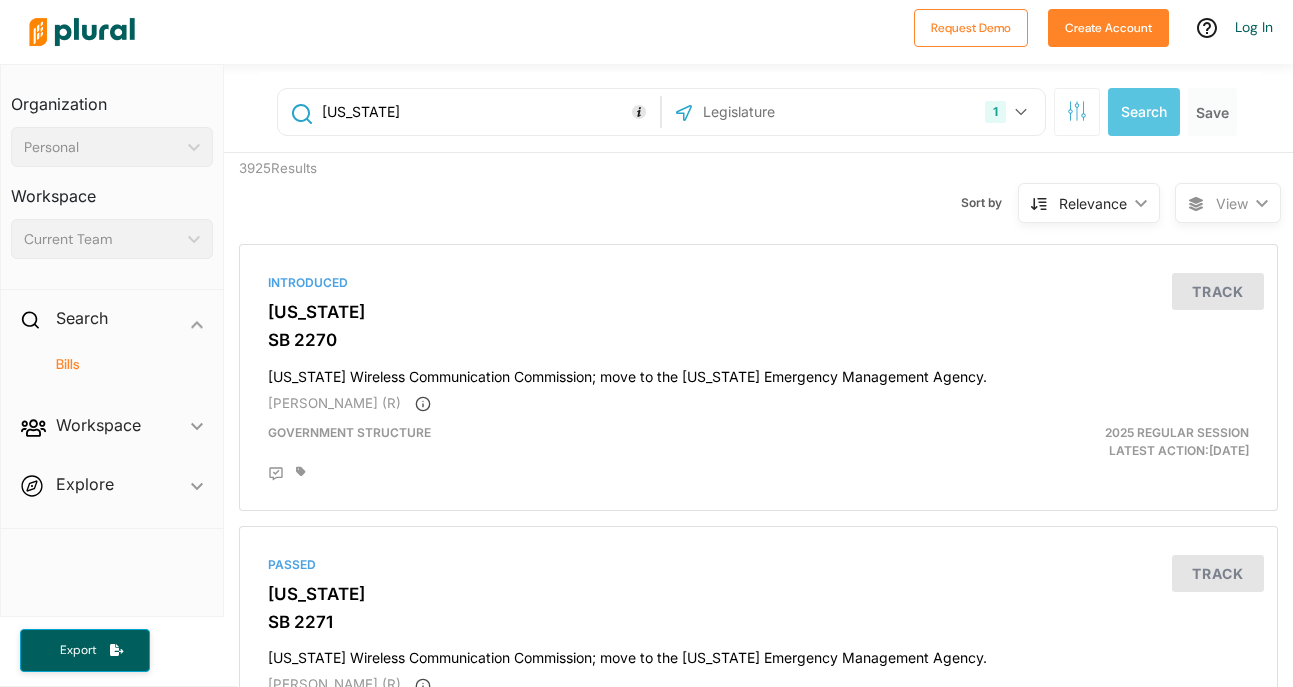 drag, startPoint x: 475, startPoint y: 117, endPoint x: 255, endPoint y: 91, distance: 221.53104 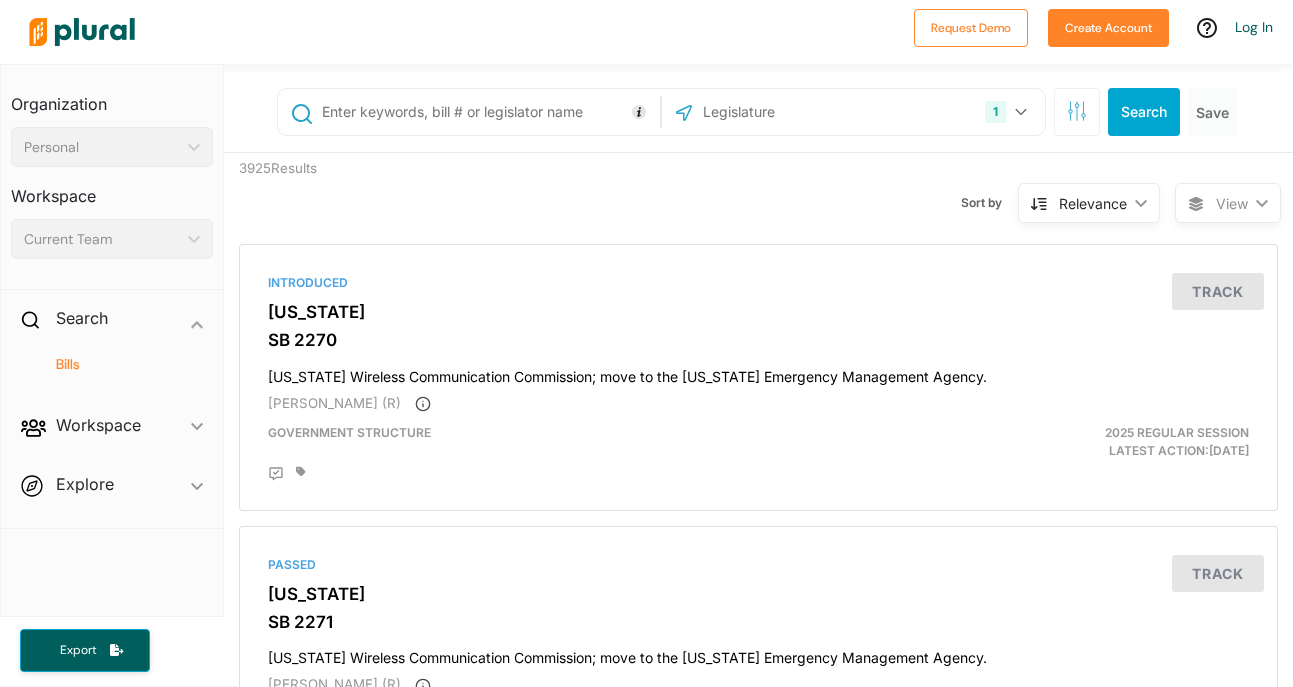 type 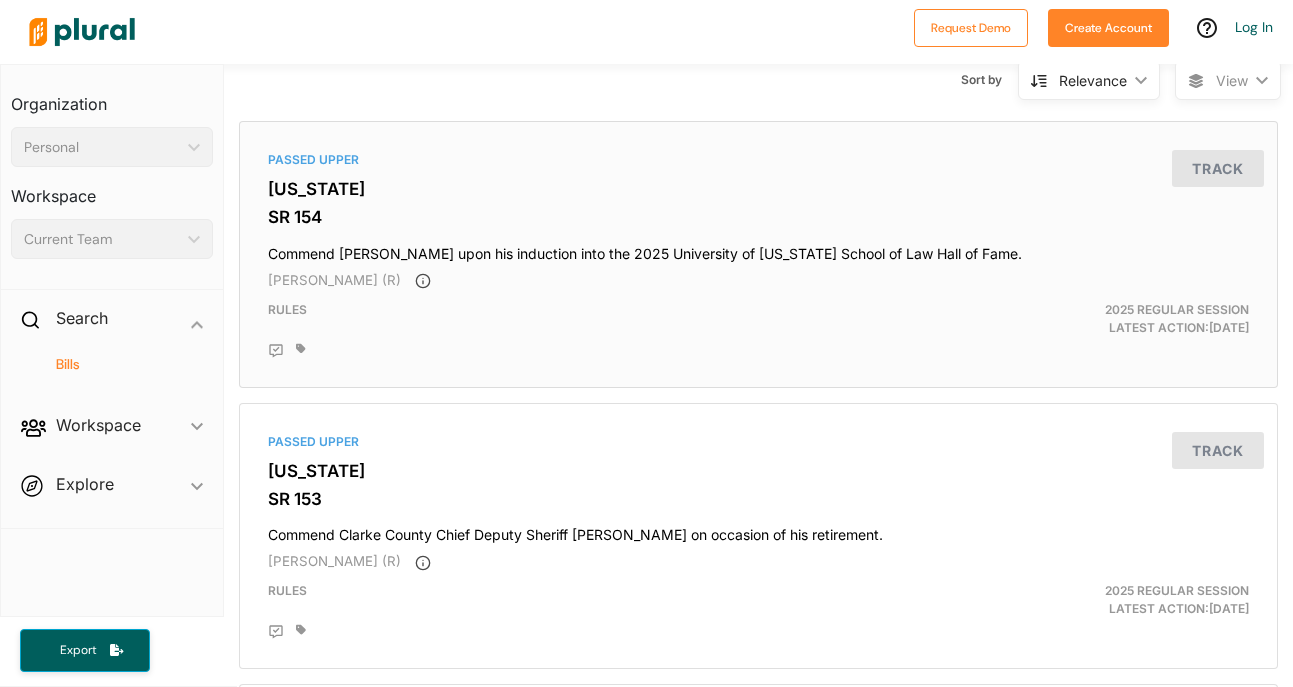 scroll, scrollTop: 126, scrollLeft: 0, axis: vertical 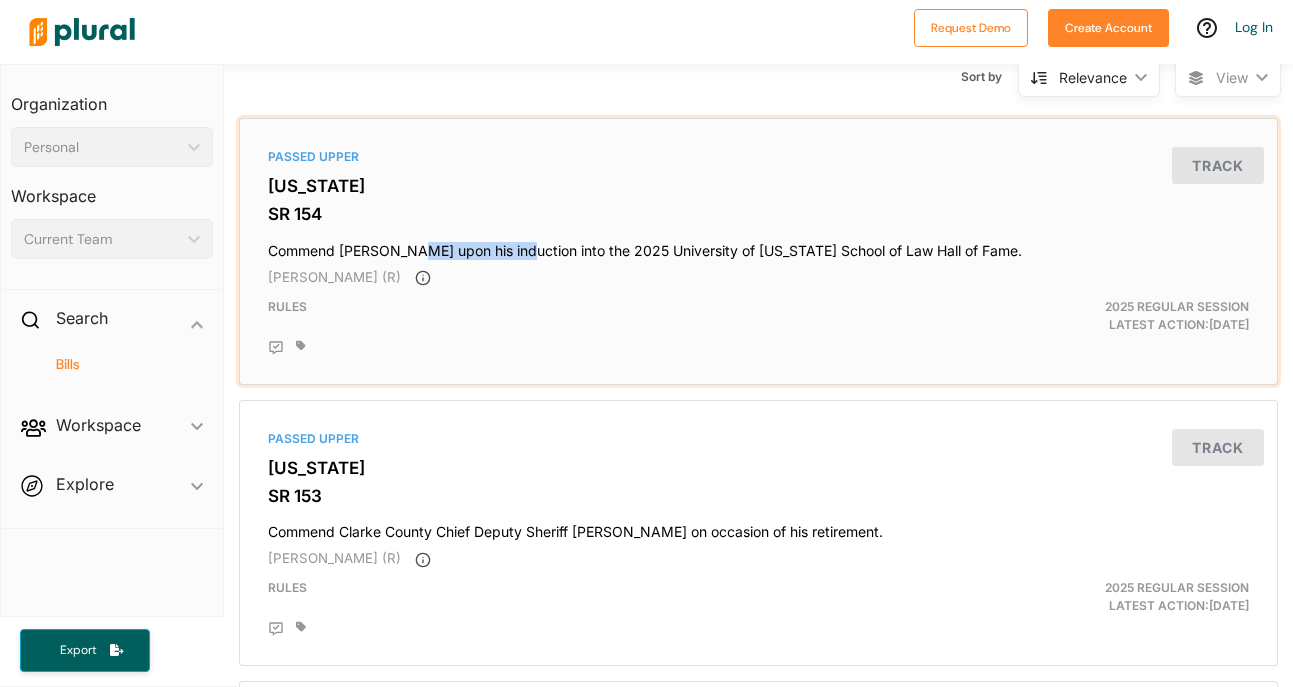 drag, startPoint x: 415, startPoint y: 251, endPoint x: 515, endPoint y: 255, distance: 100.07997 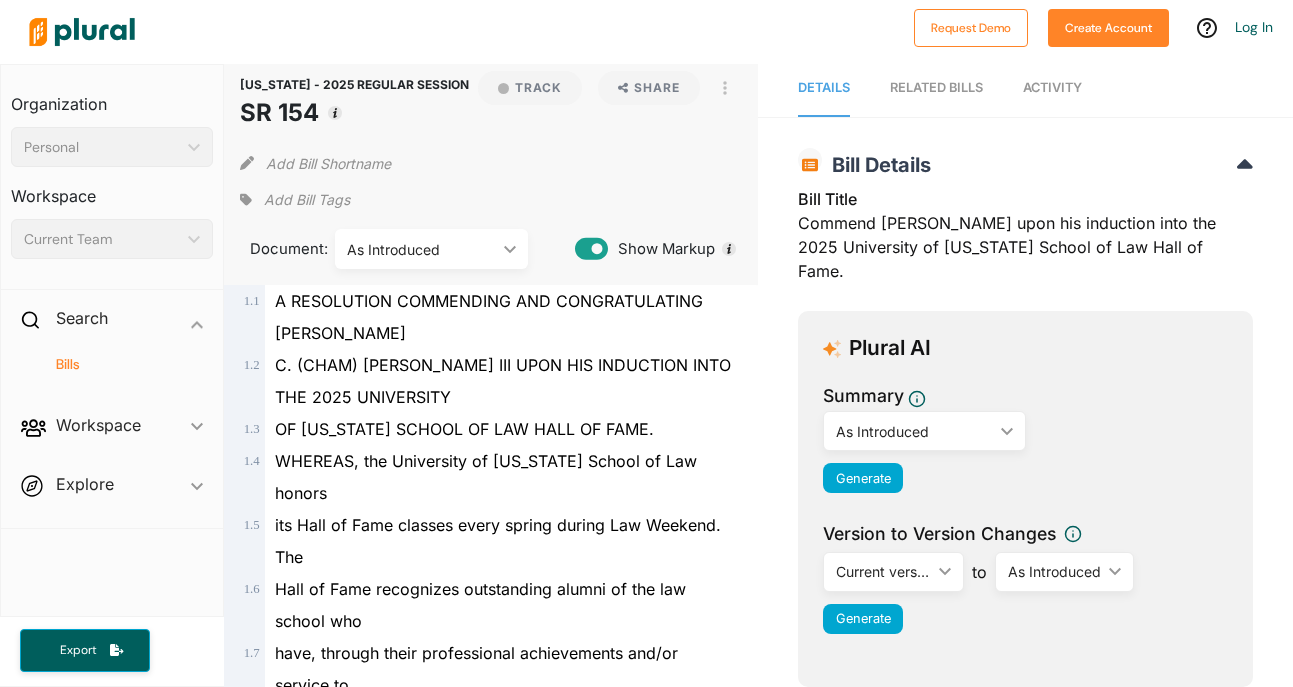 scroll, scrollTop: 2, scrollLeft: 0, axis: vertical 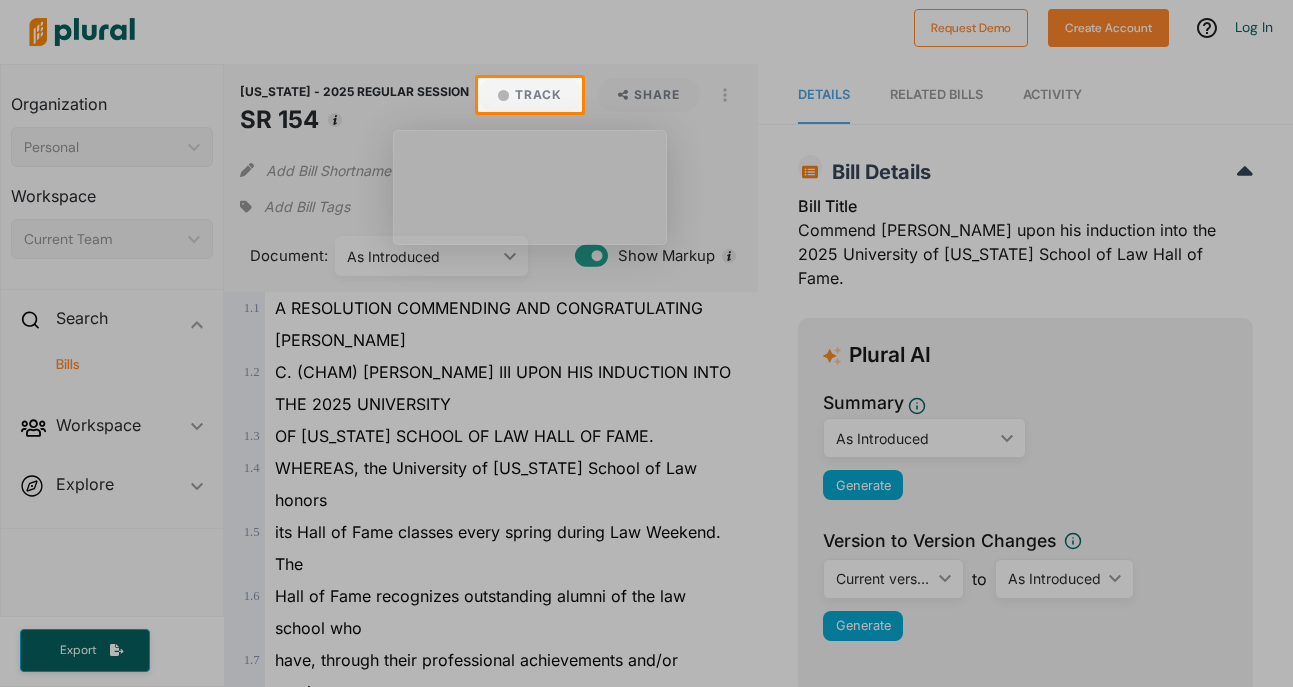 drag, startPoint x: 964, startPoint y: 228, endPoint x: 1066, endPoint y: 230, distance: 102.01961 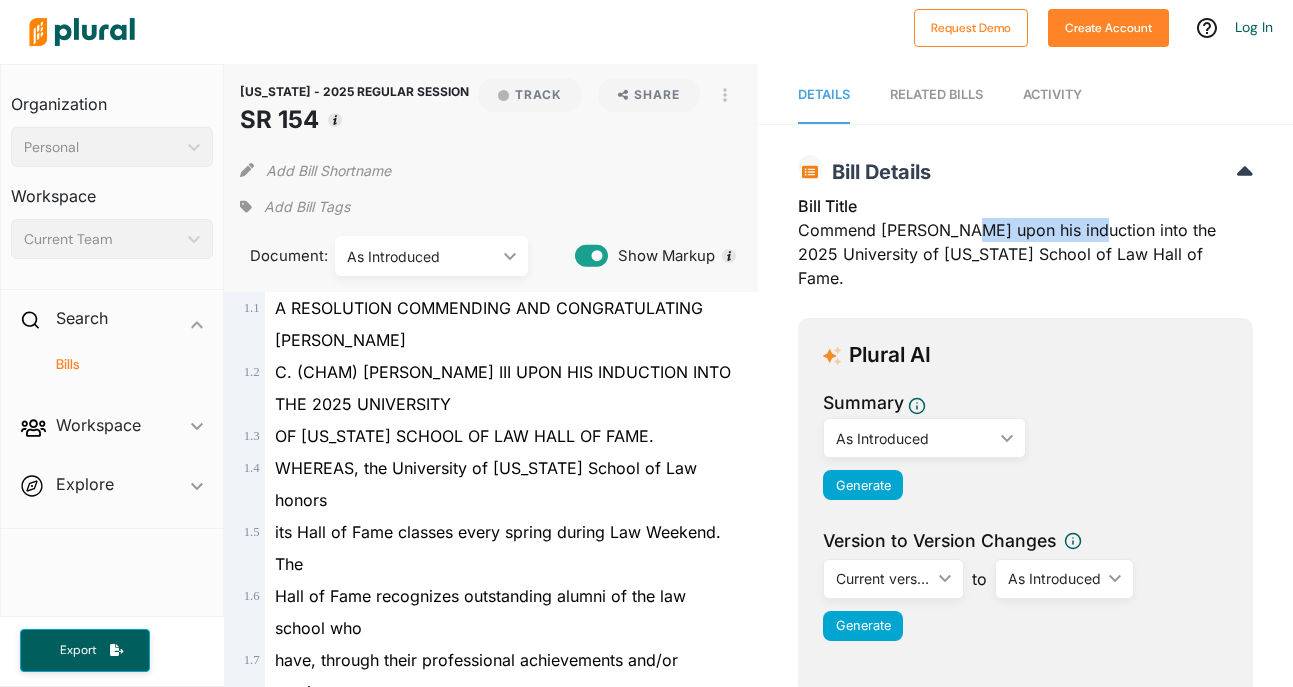 drag, startPoint x: 965, startPoint y: 228, endPoint x: 1080, endPoint y: 229, distance: 115.00435 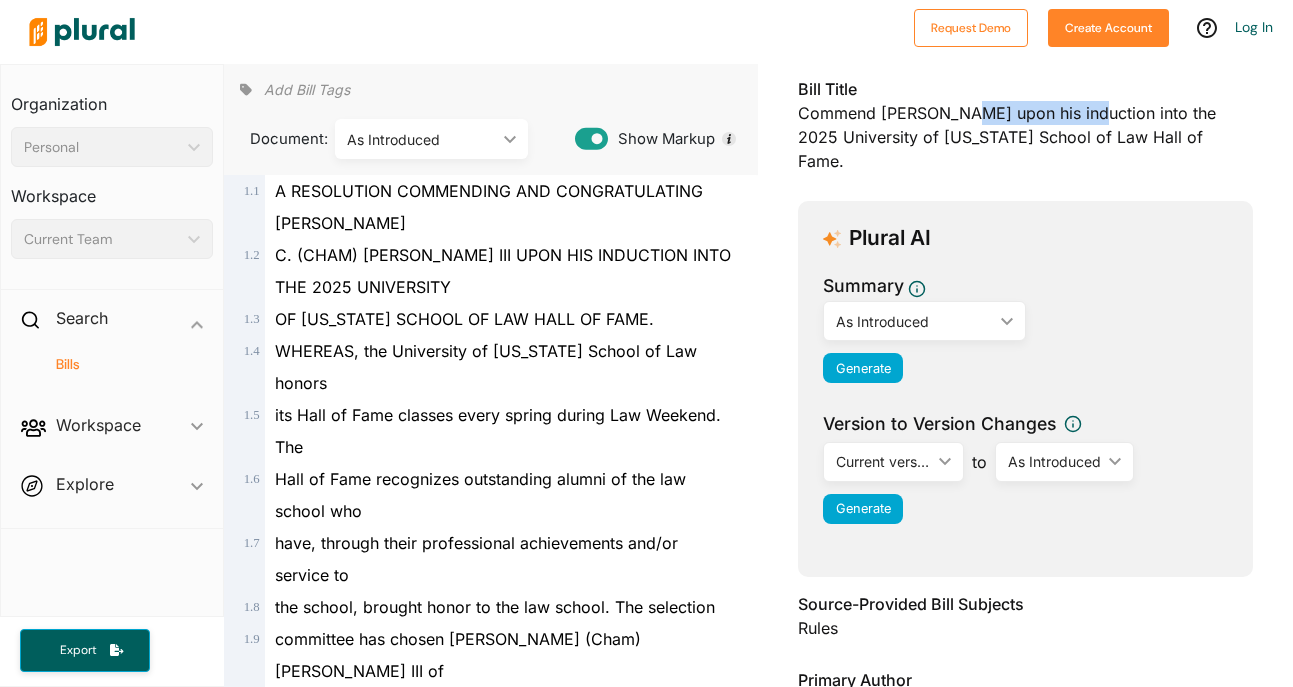 scroll, scrollTop: 180, scrollLeft: 0, axis: vertical 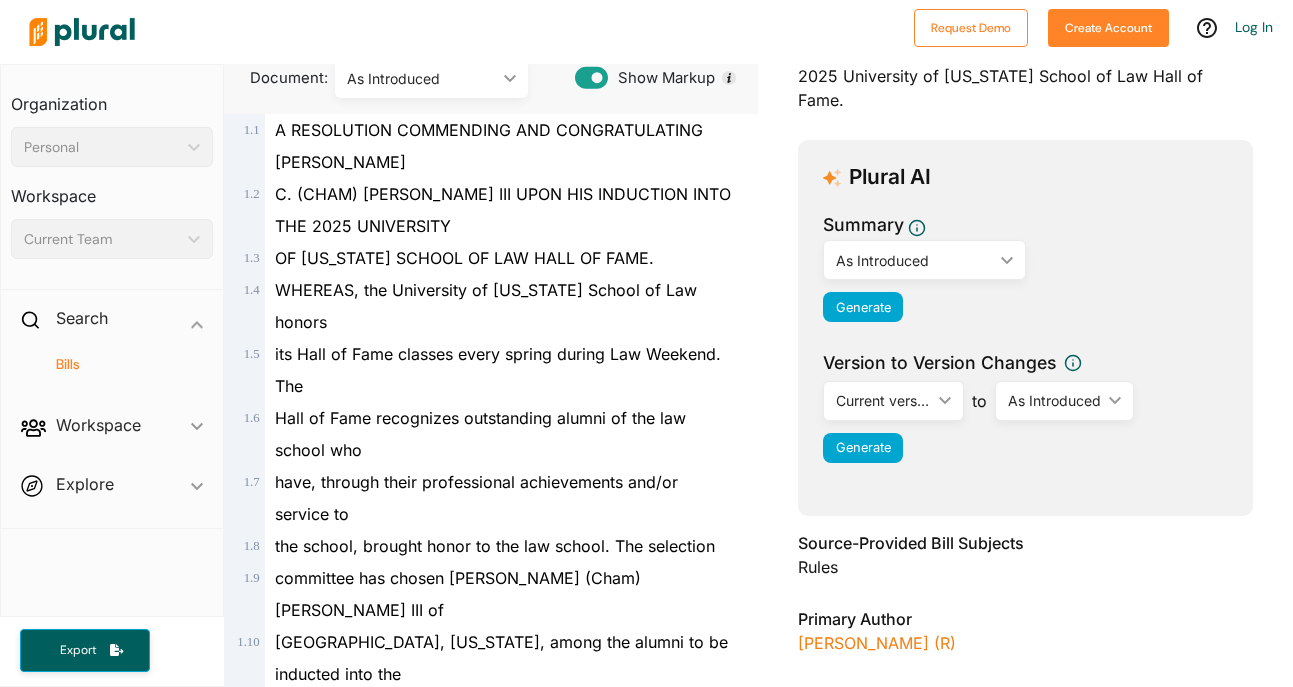 click on "Current version" at bounding box center (883, 400) 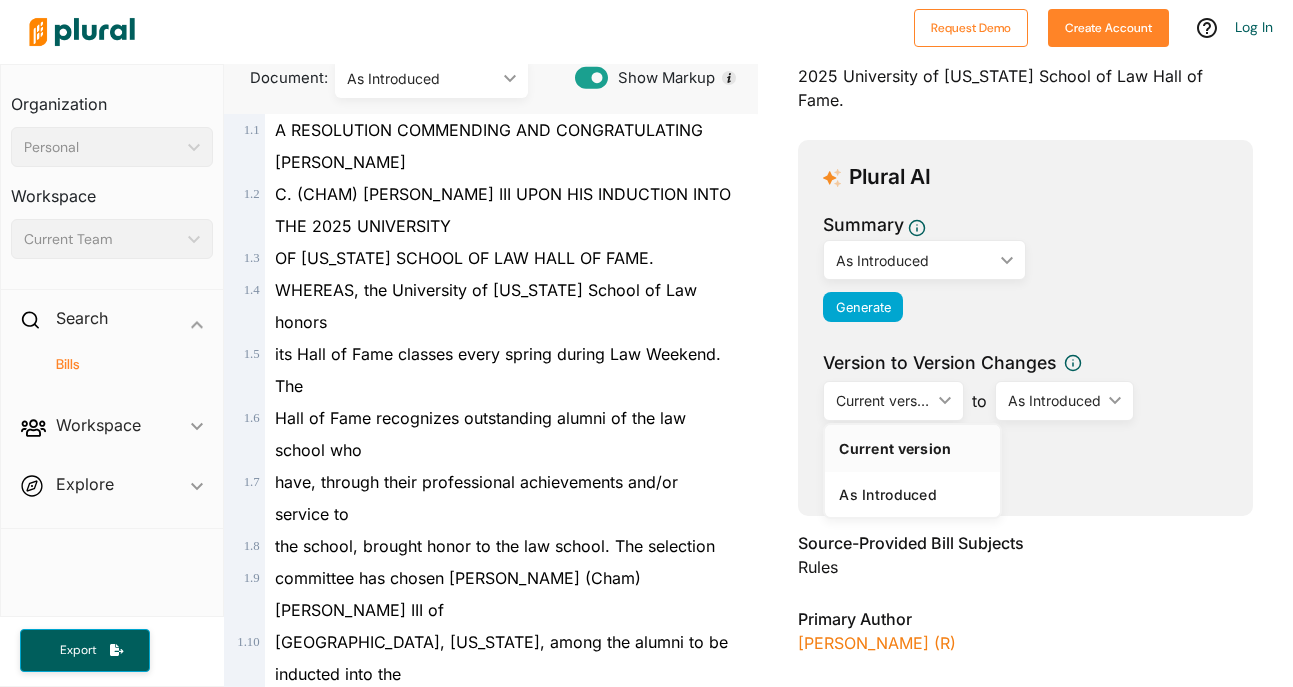 click on "Version to Version Changes" at bounding box center [939, 363] 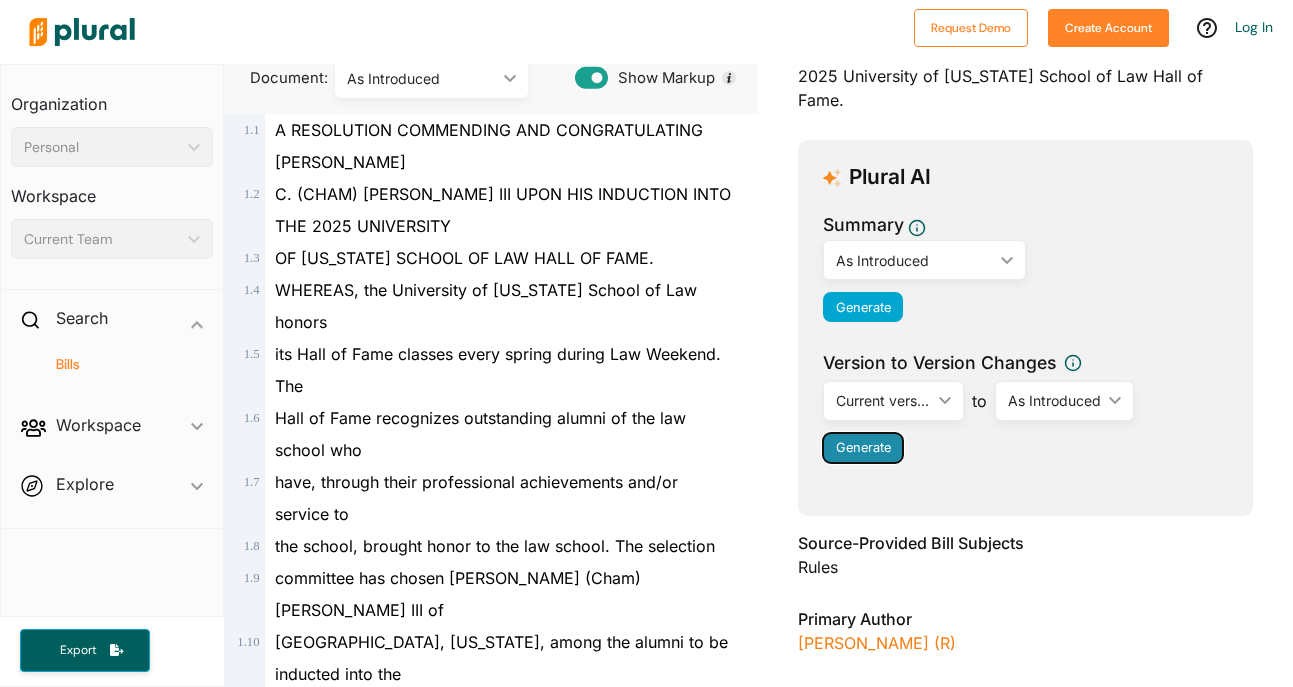 click on "Generate" at bounding box center (863, 447) 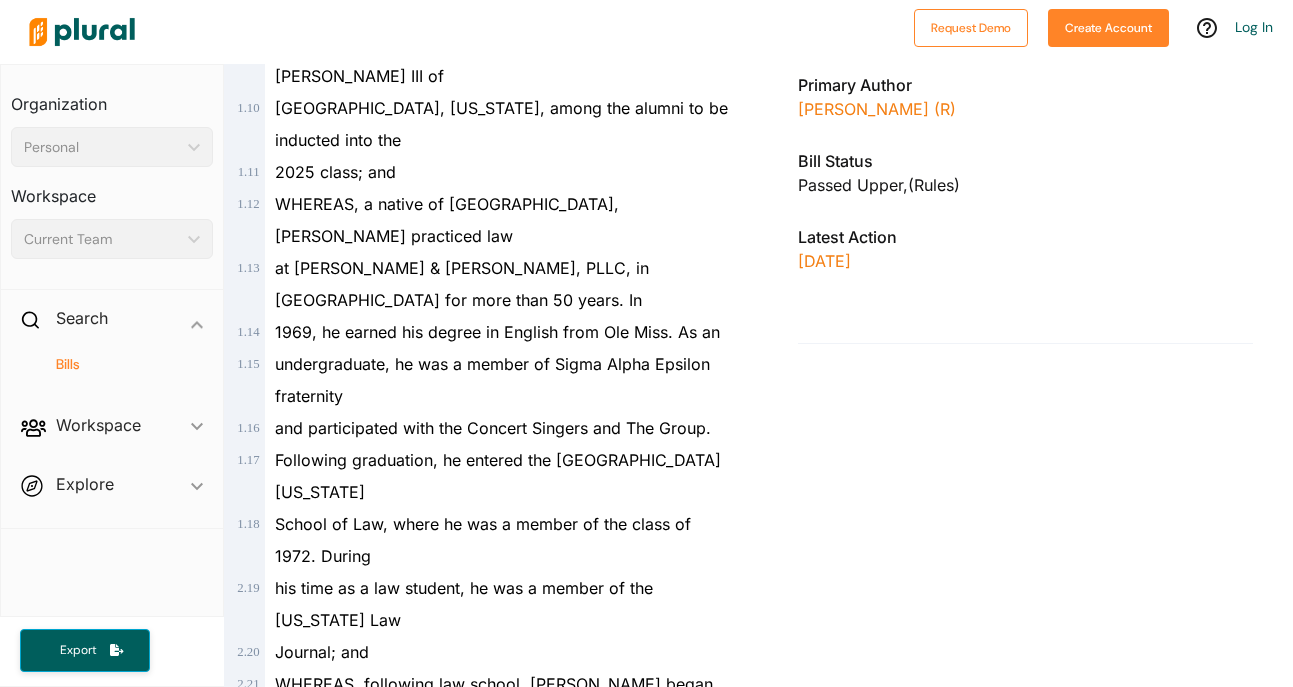 scroll, scrollTop: 747, scrollLeft: 0, axis: vertical 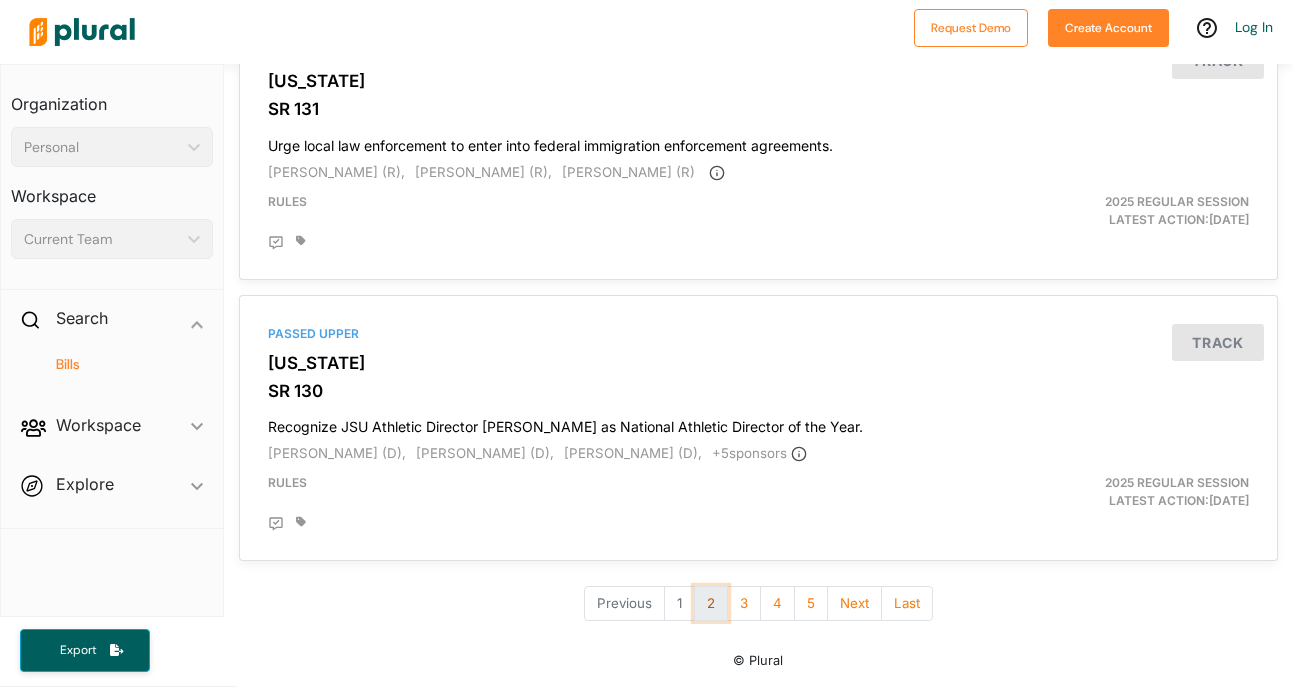 click on "2" at bounding box center [711, 603] 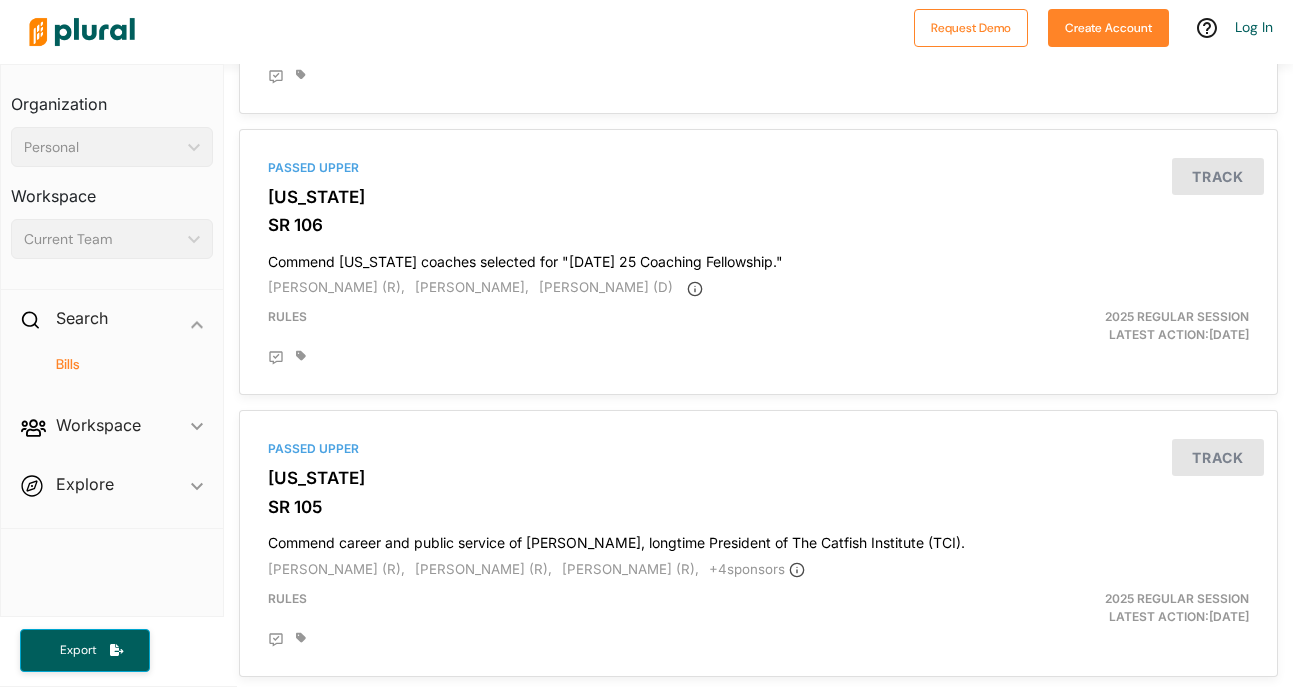 scroll, scrollTop: 6715, scrollLeft: 0, axis: vertical 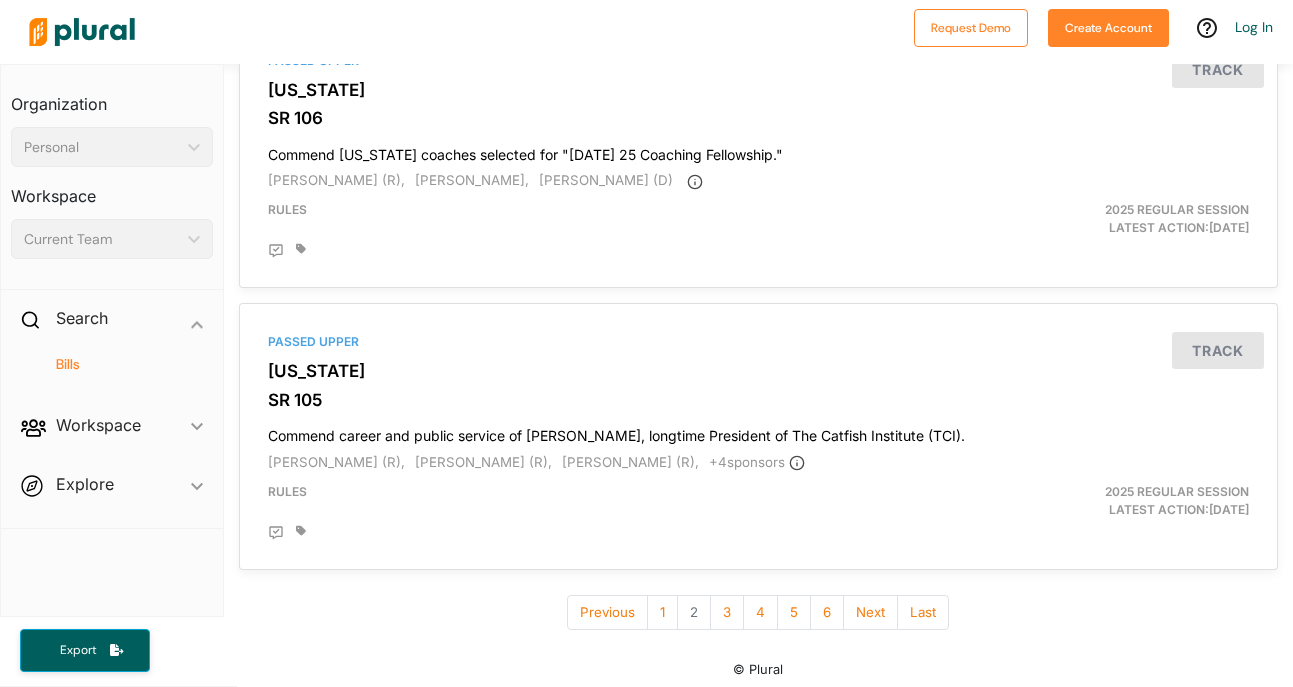 click on "2" at bounding box center (694, 612) 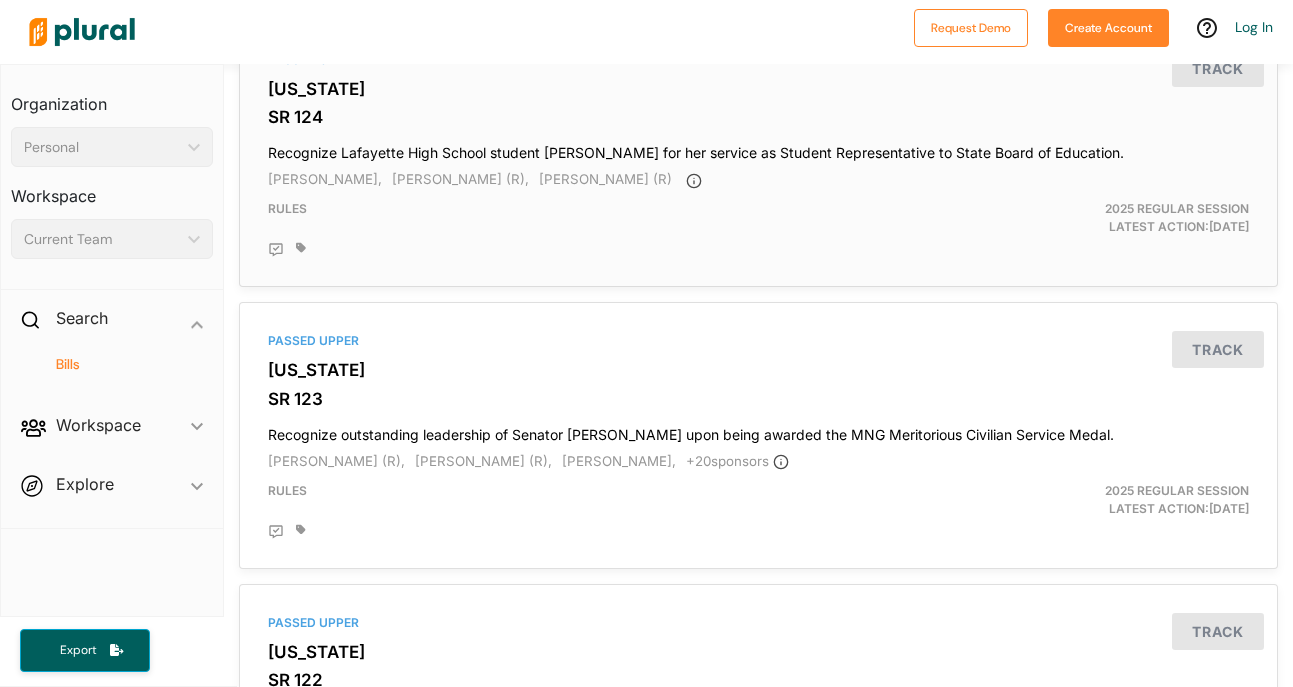 scroll, scrollTop: 0, scrollLeft: 0, axis: both 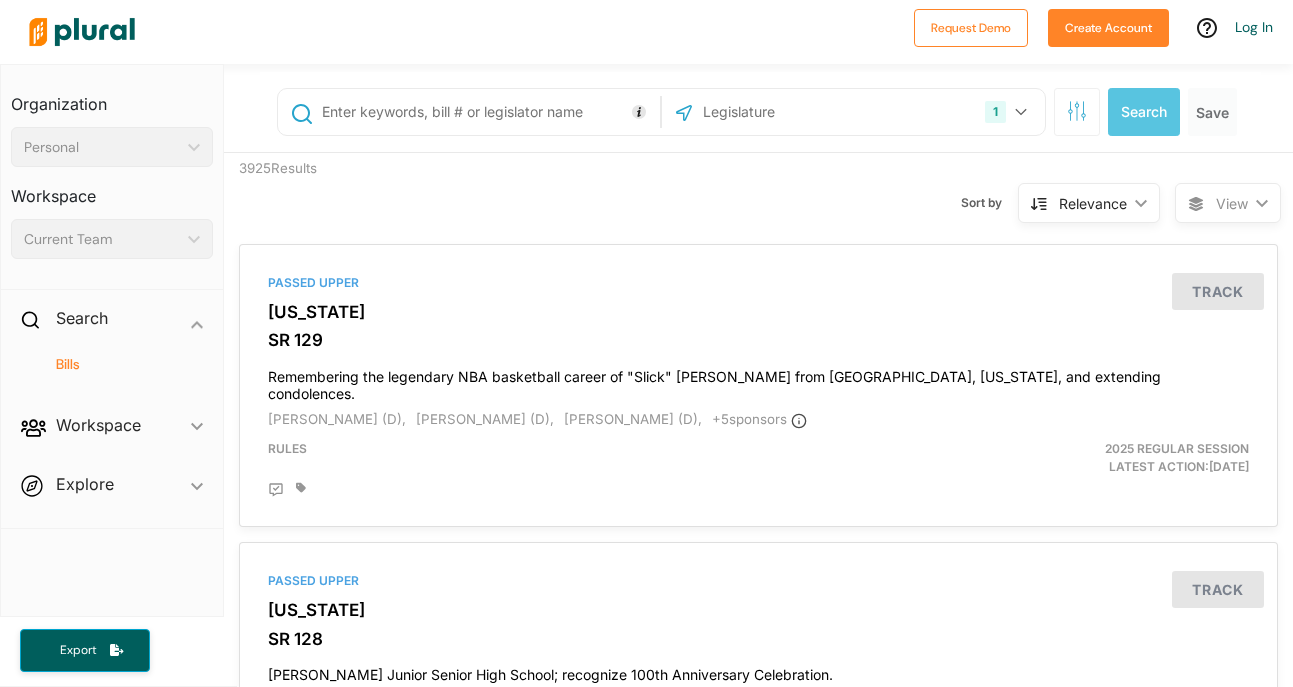 click on "Relevance" at bounding box center [1093, 203] 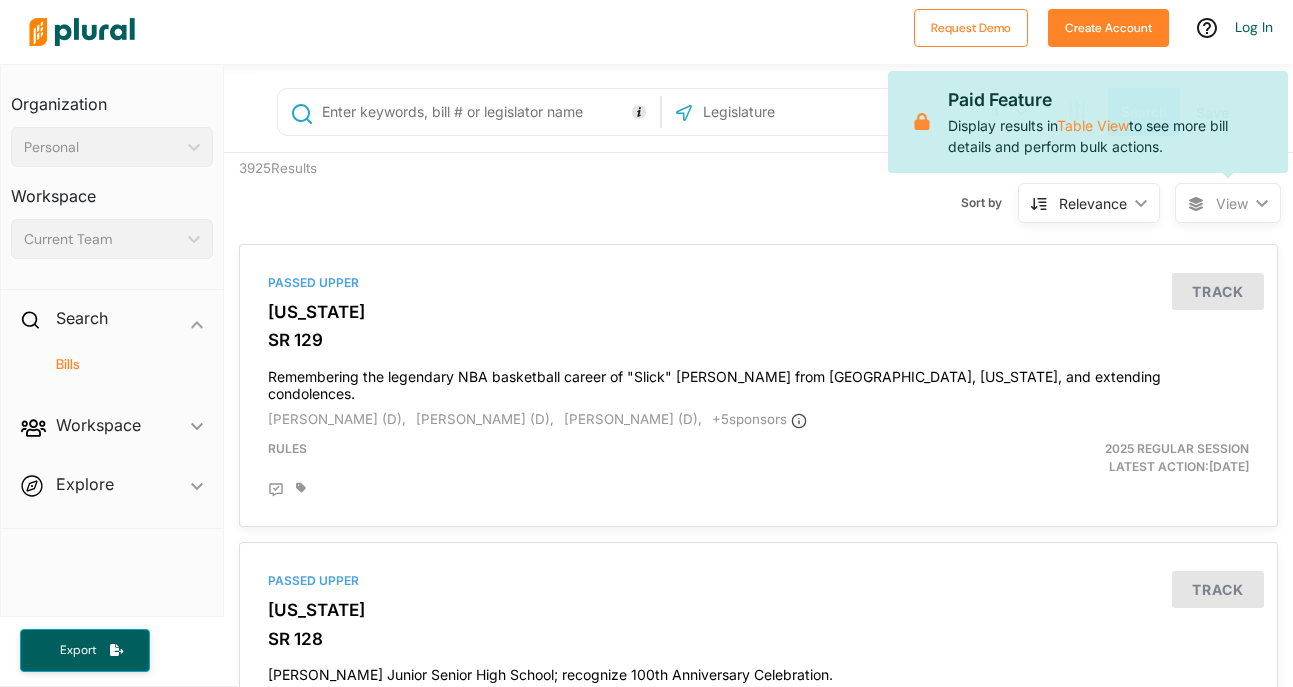 click on "View" at bounding box center [1232, 203] 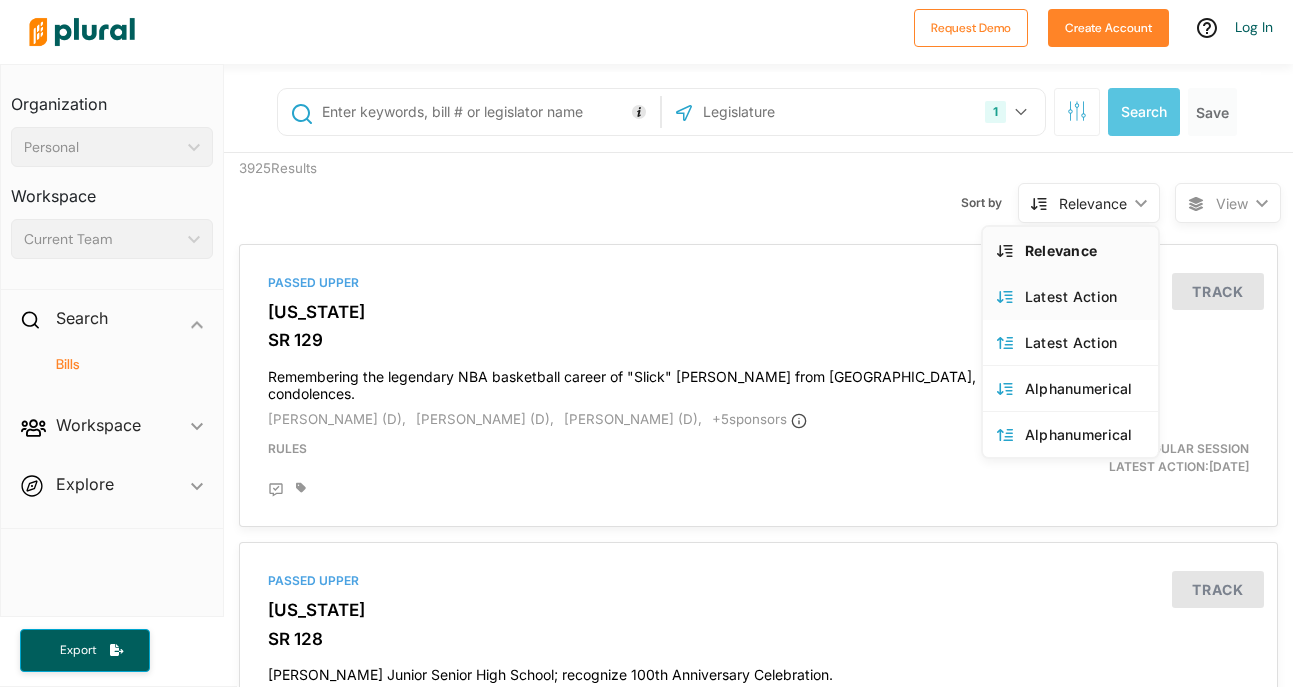 click on "Latest Action" at bounding box center (1084, 296) 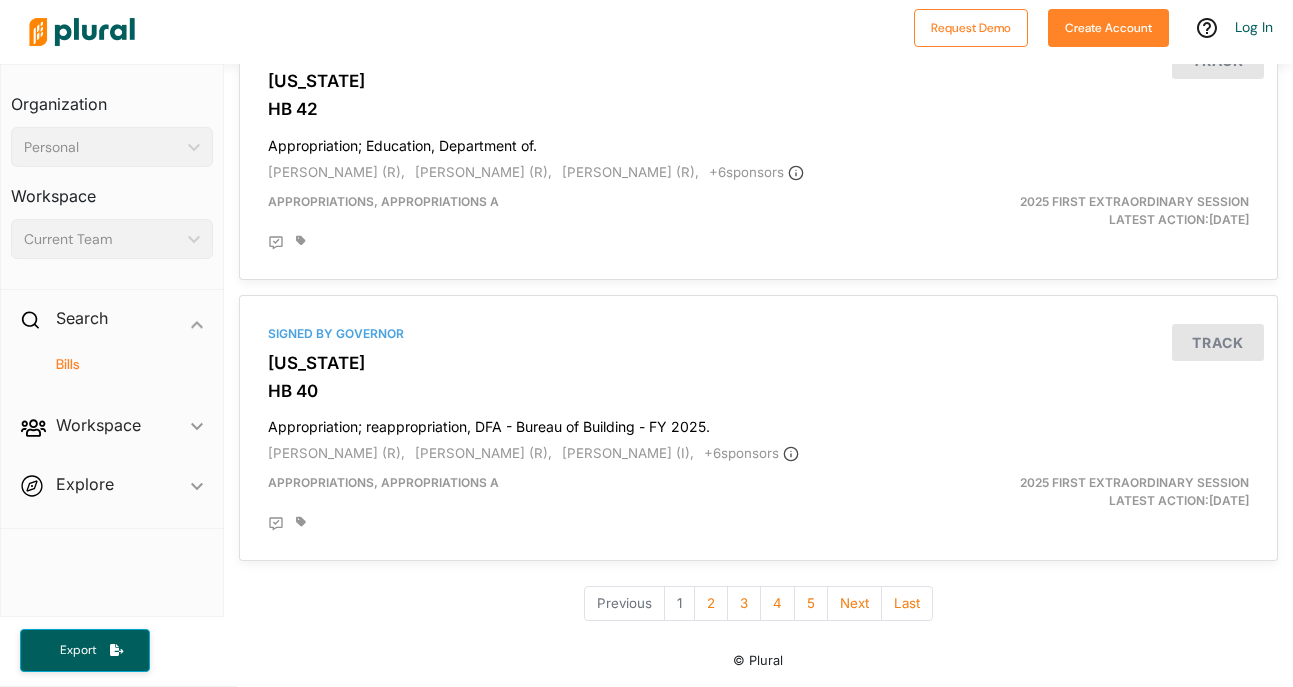 scroll, scrollTop: 6715, scrollLeft: 0, axis: vertical 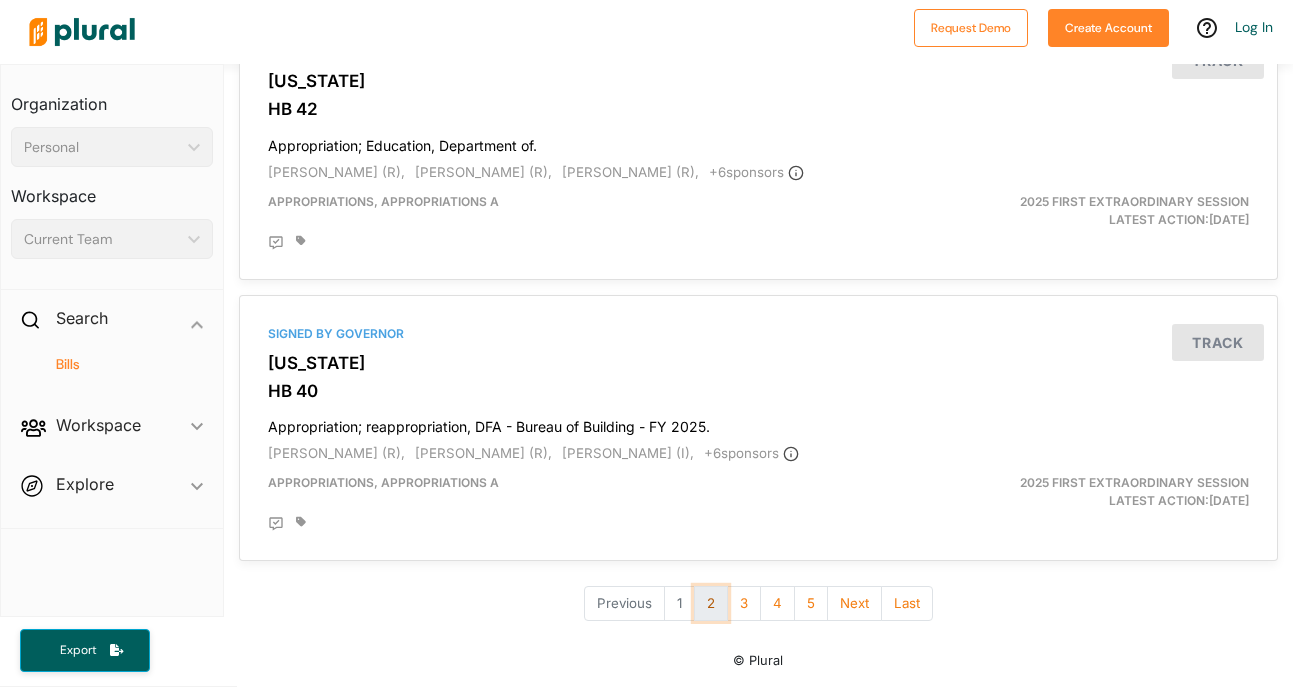 click on "2" at bounding box center (711, 603) 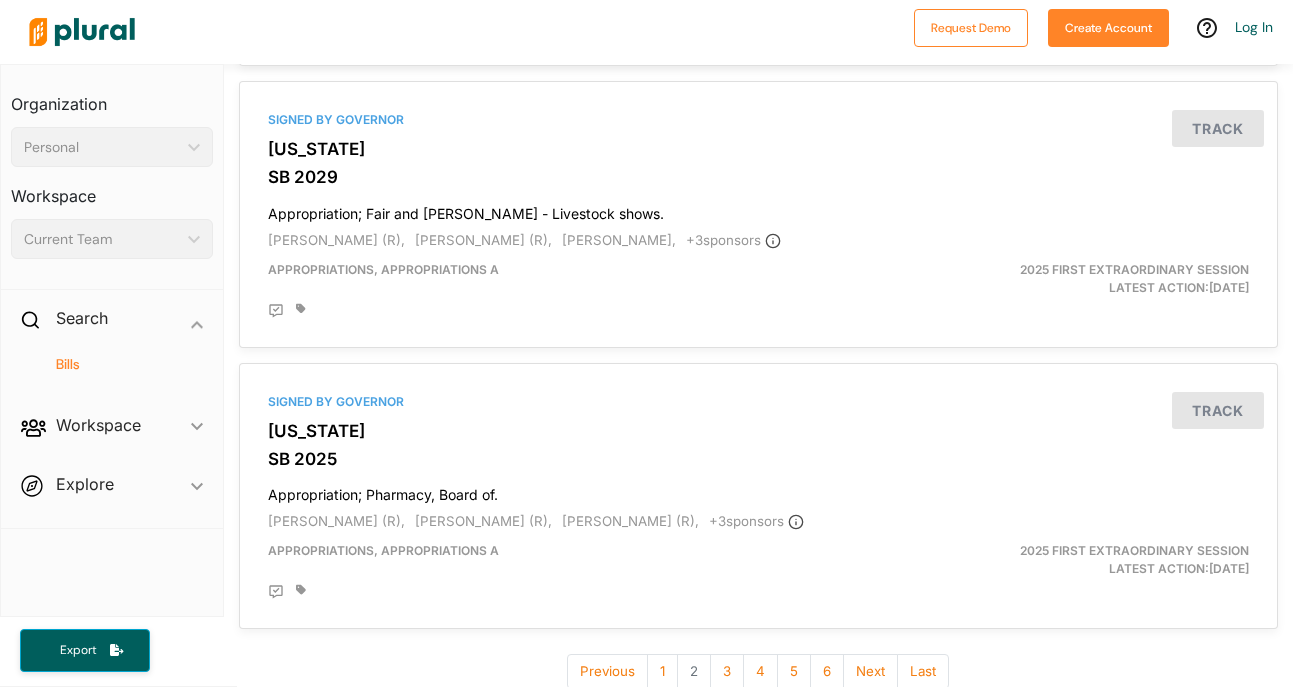 scroll, scrollTop: 6715, scrollLeft: 0, axis: vertical 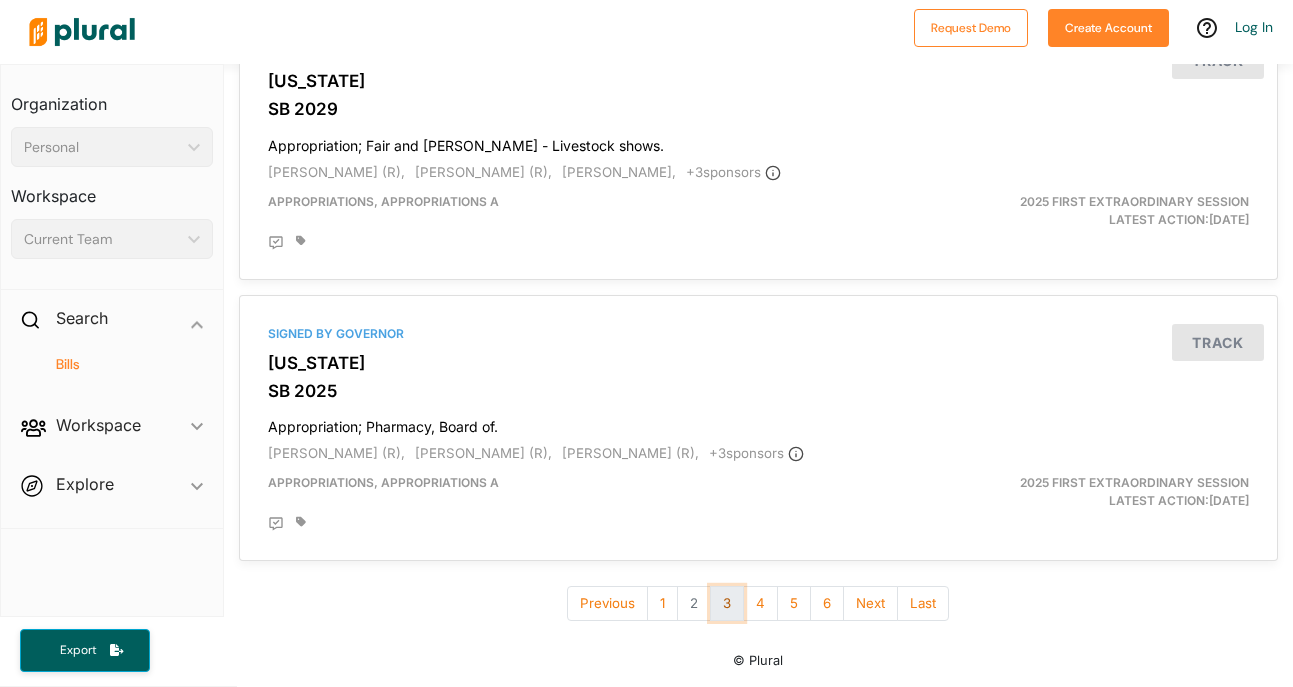 click on "3" at bounding box center (727, 603) 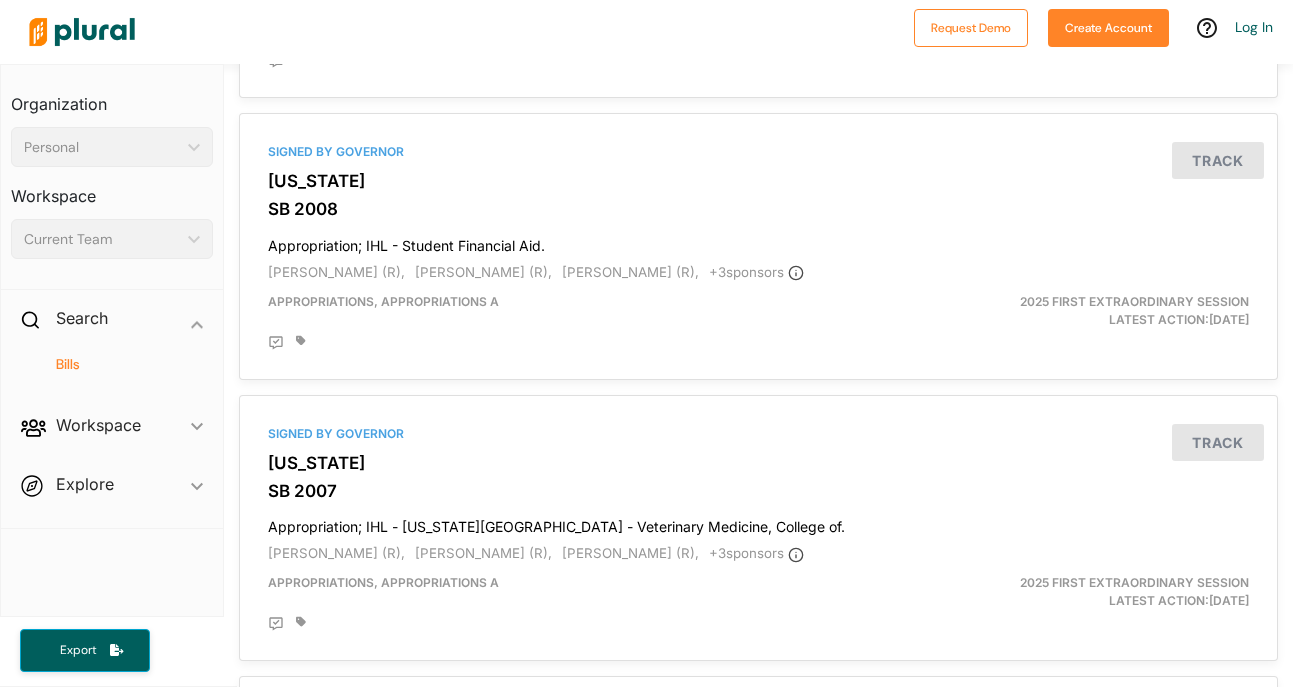 scroll, scrollTop: 2679, scrollLeft: 0, axis: vertical 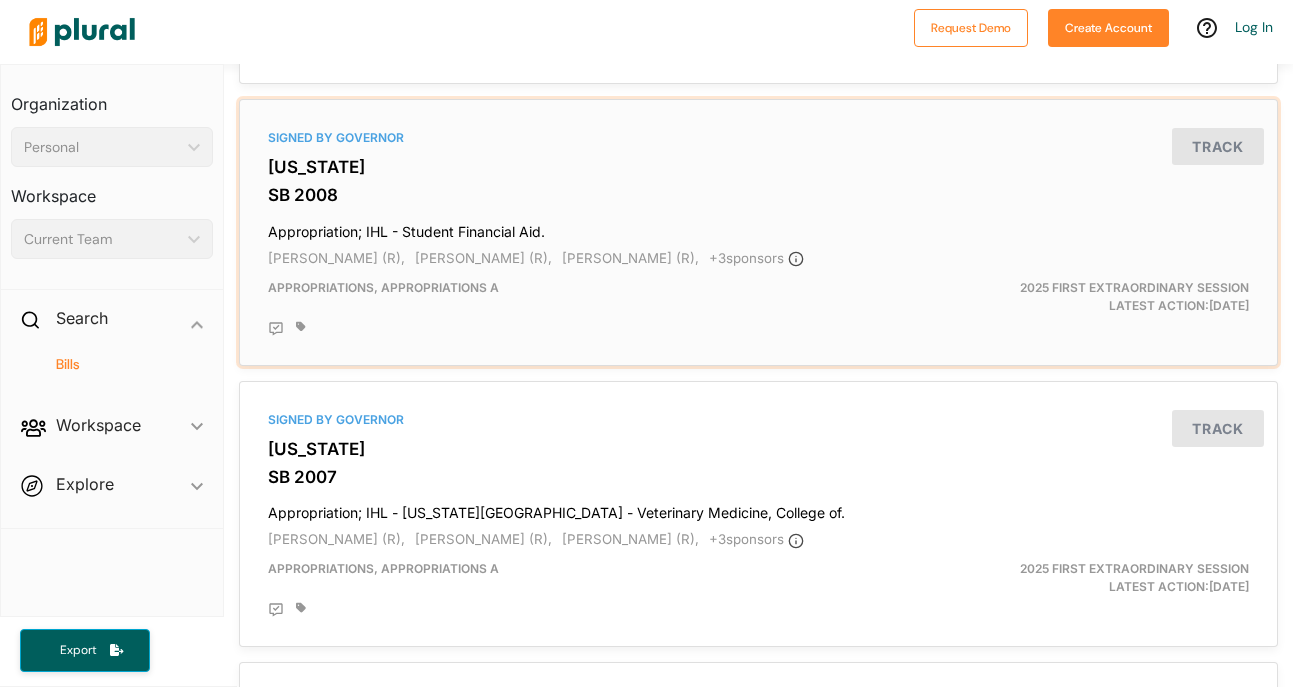 click on "[US_STATE]" at bounding box center (758, 167) 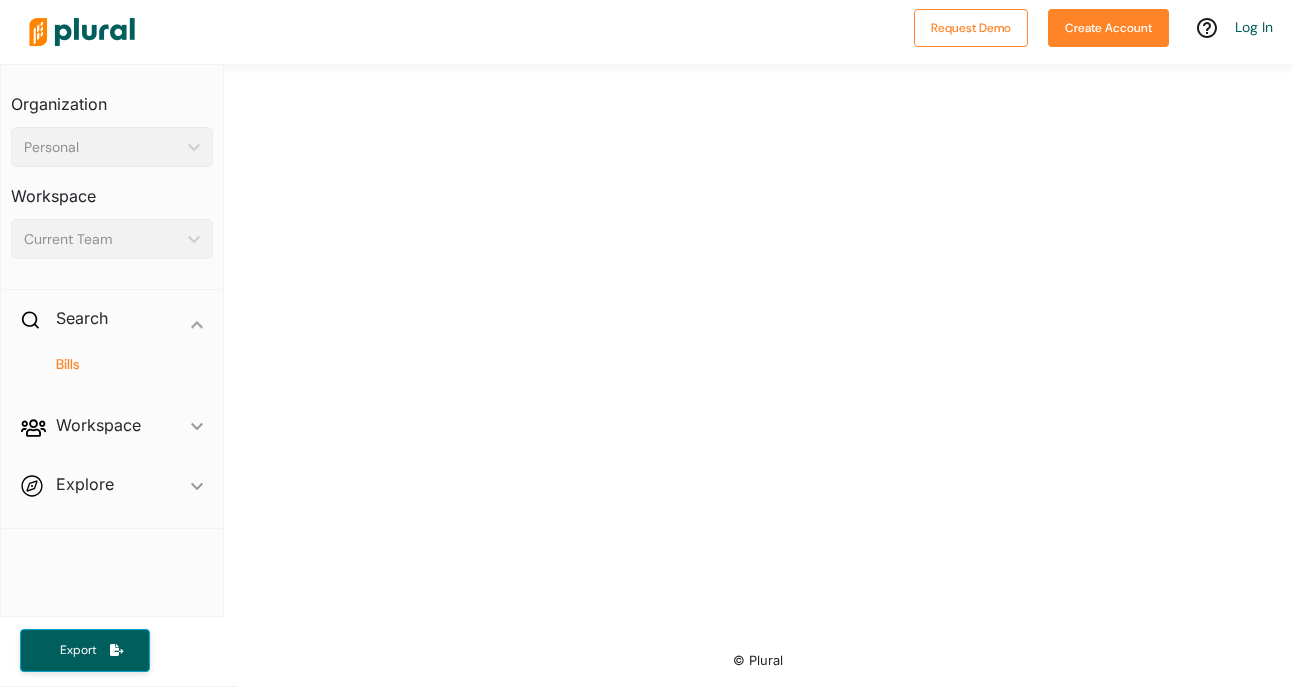scroll, scrollTop: 0, scrollLeft: 0, axis: both 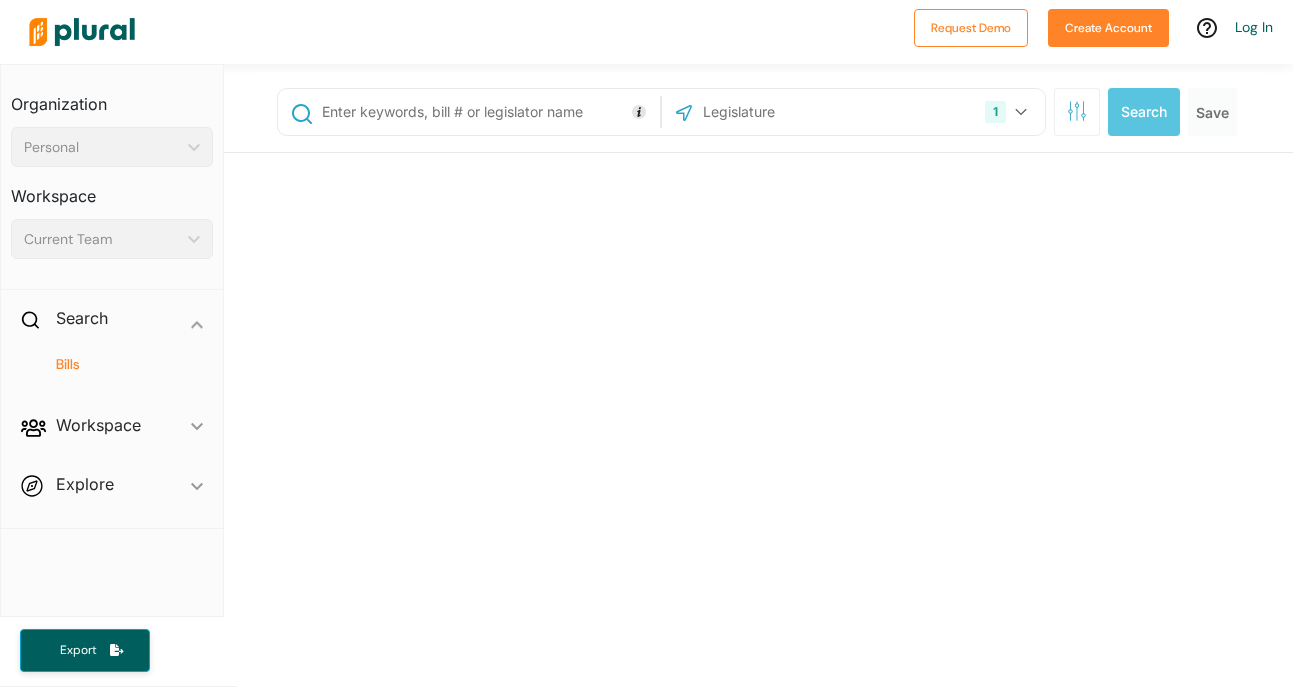 click at bounding box center (488, 112) 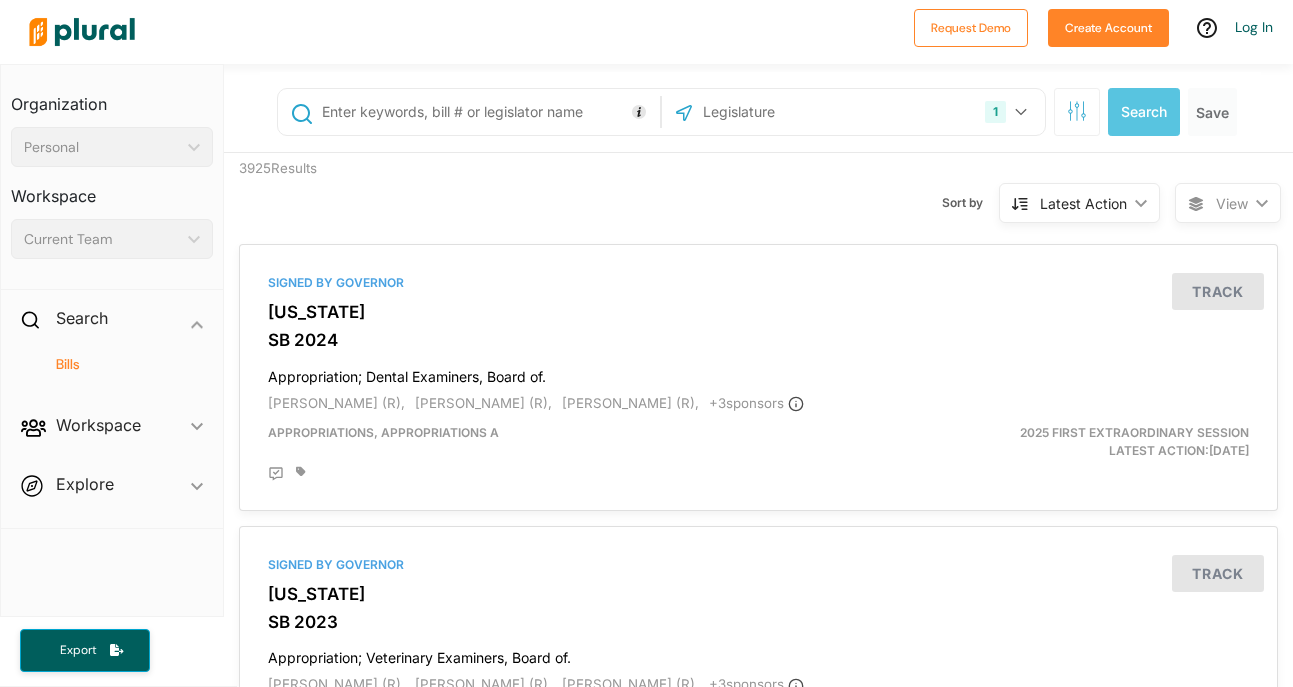 type on "v" 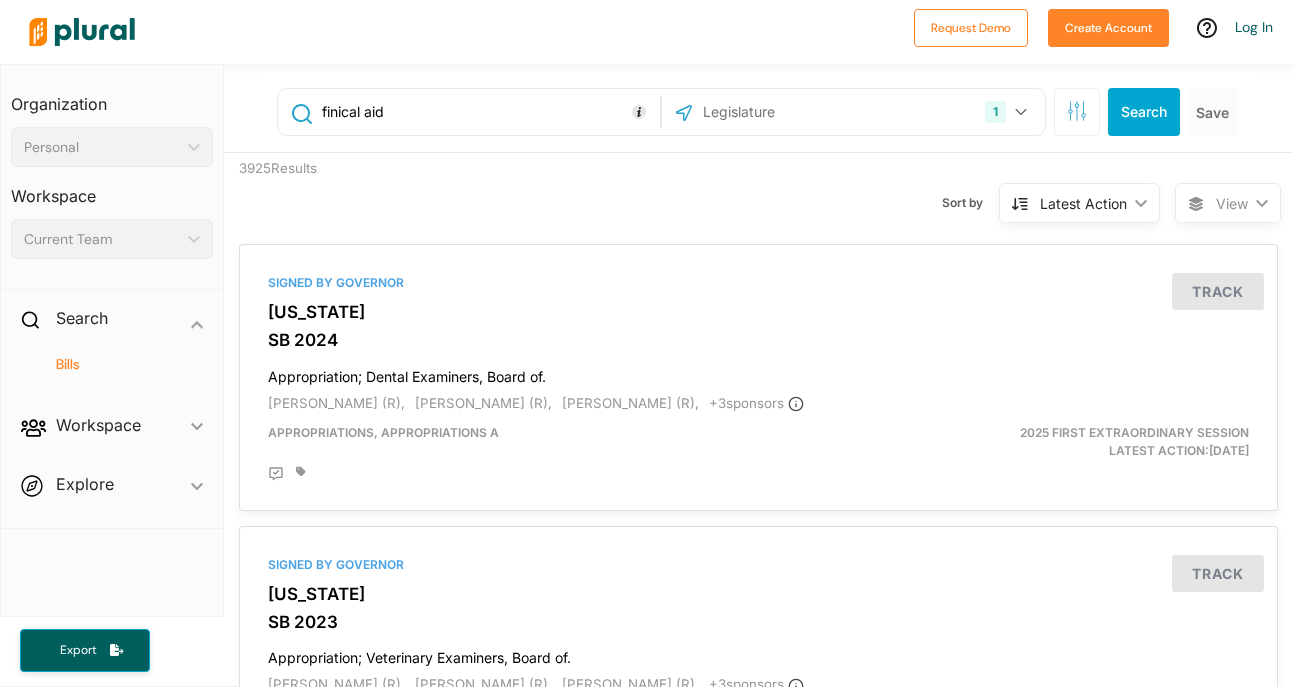 drag, startPoint x: 361, startPoint y: 110, endPoint x: 294, endPoint y: 110, distance: 67 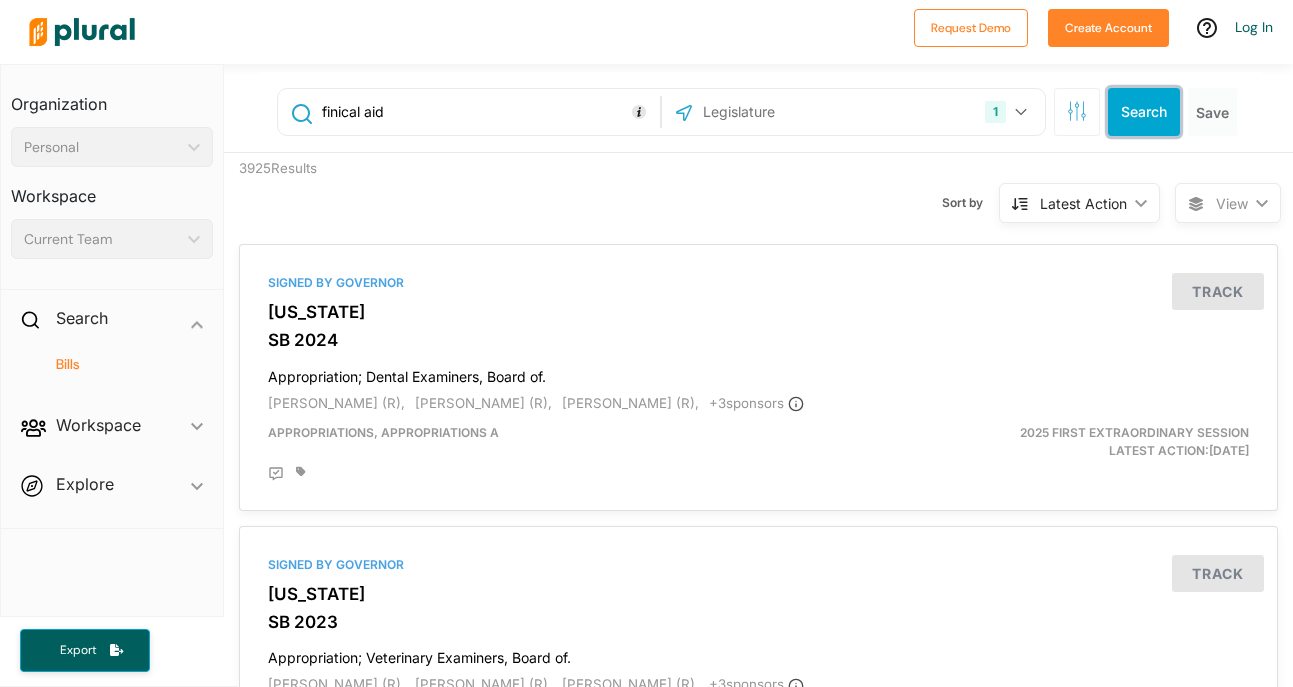 click on "Search" at bounding box center (1144, 112) 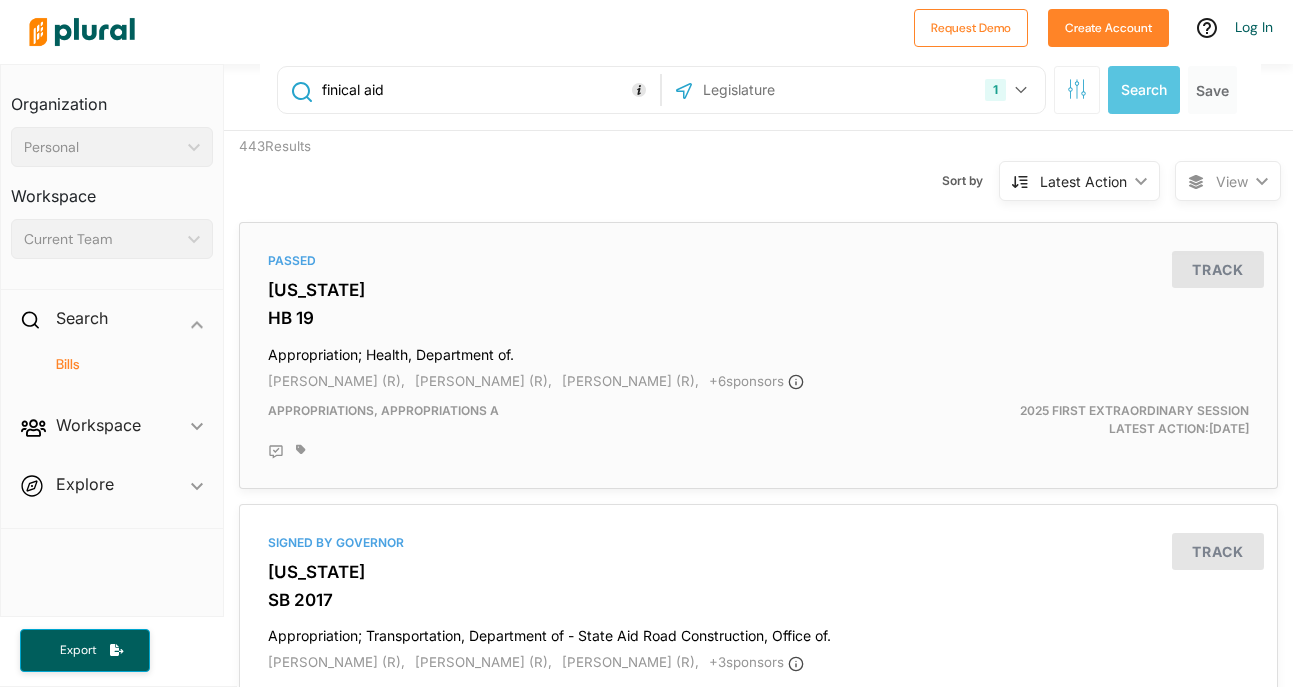scroll, scrollTop: 0, scrollLeft: 0, axis: both 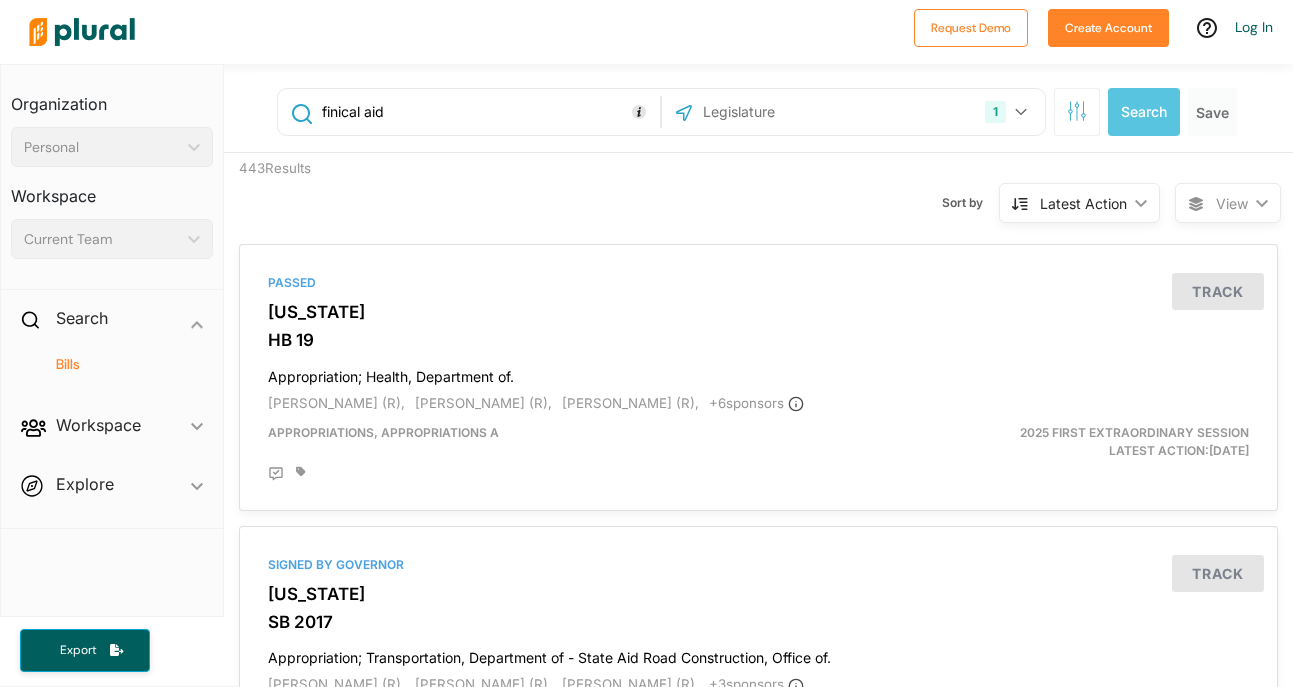 click on "finical aid" at bounding box center (488, 112) 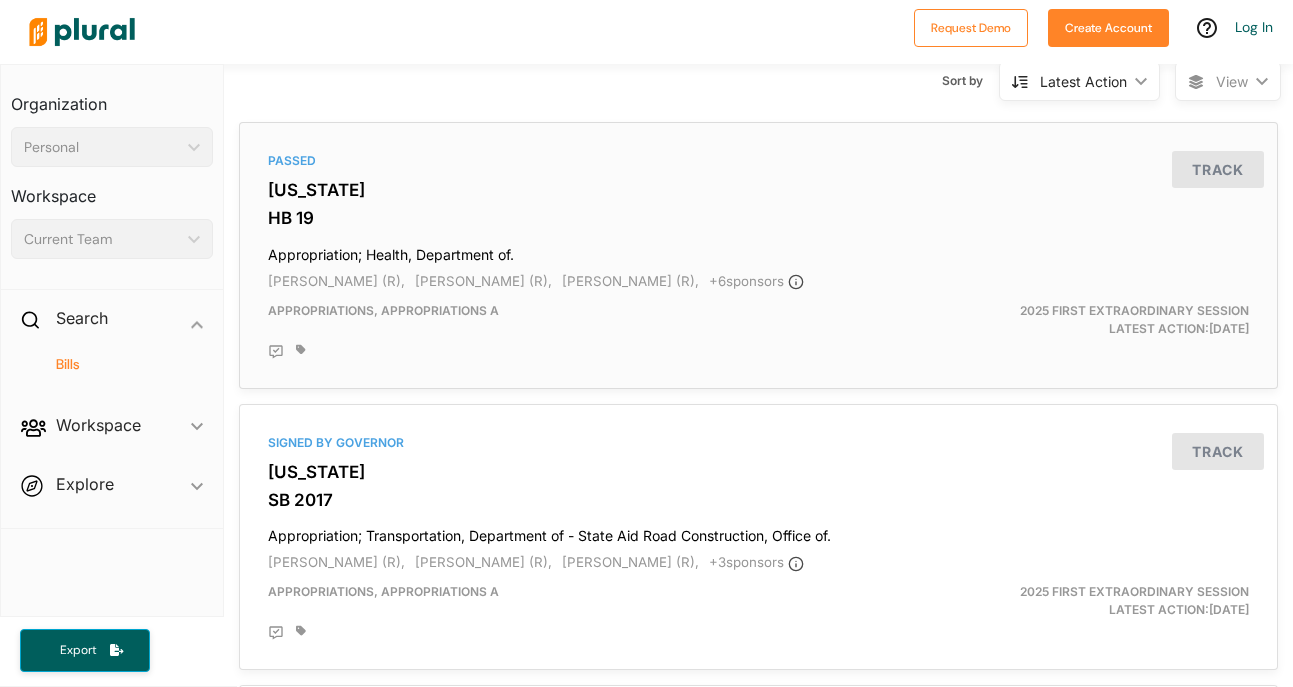 scroll, scrollTop: 0, scrollLeft: 0, axis: both 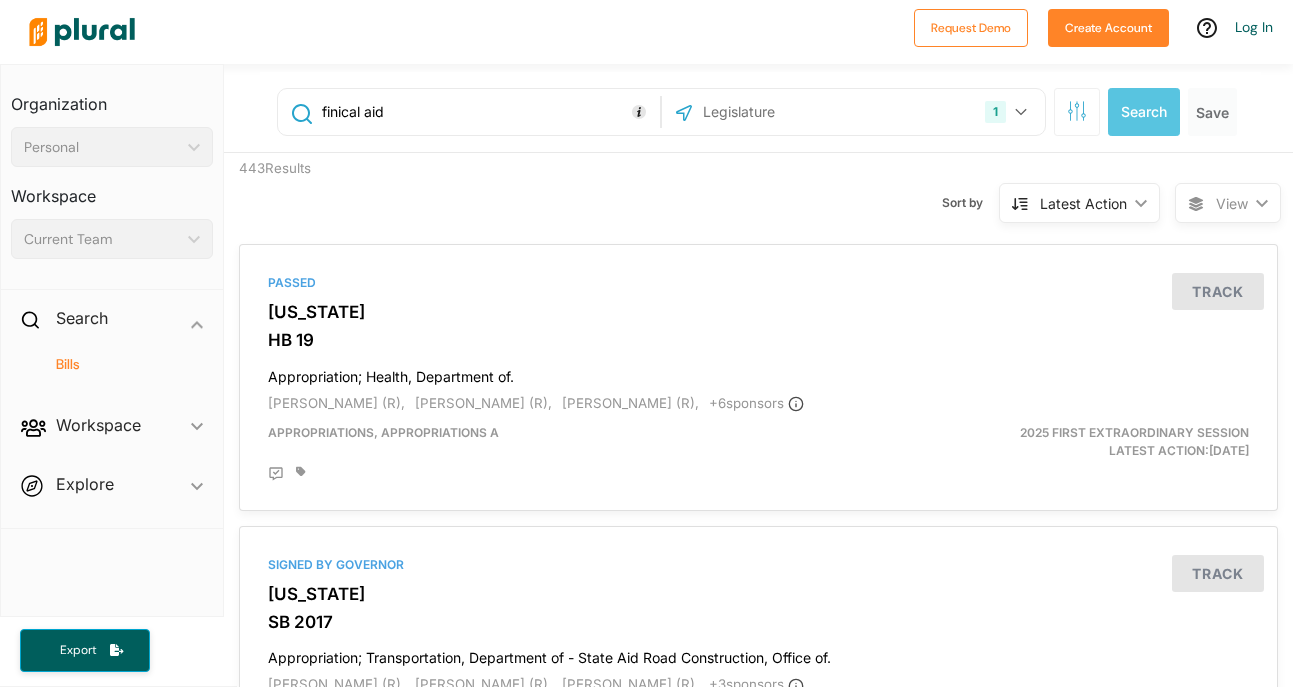 click on "finical aid" at bounding box center [488, 112] 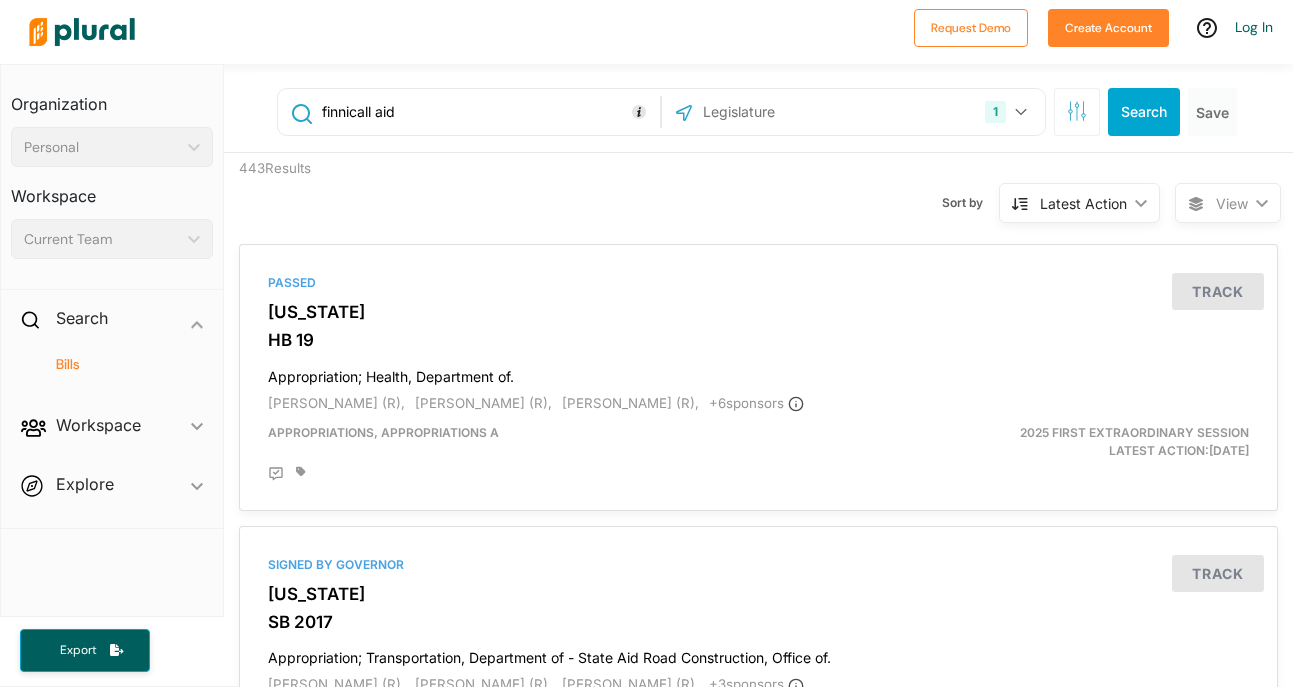 drag, startPoint x: 374, startPoint y: 112, endPoint x: 308, endPoint y: 112, distance: 66 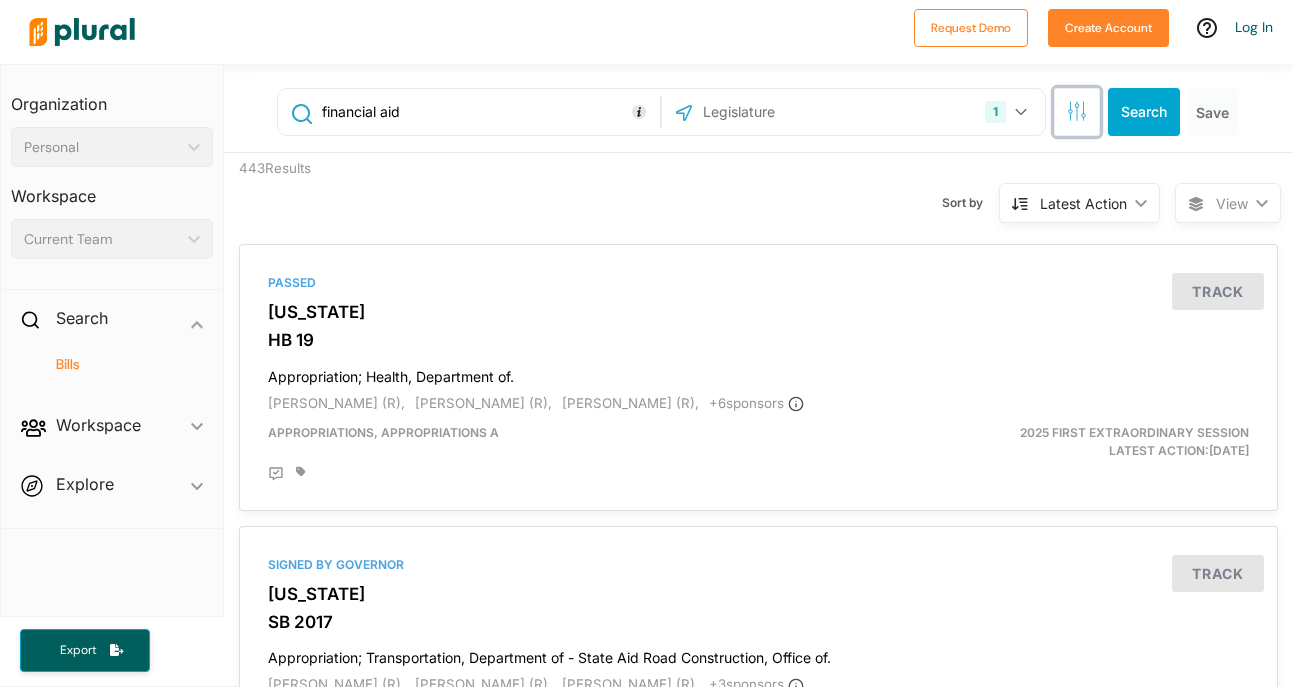 drag, startPoint x: 1087, startPoint y: 110, endPoint x: 1114, endPoint y: 111, distance: 27.018513 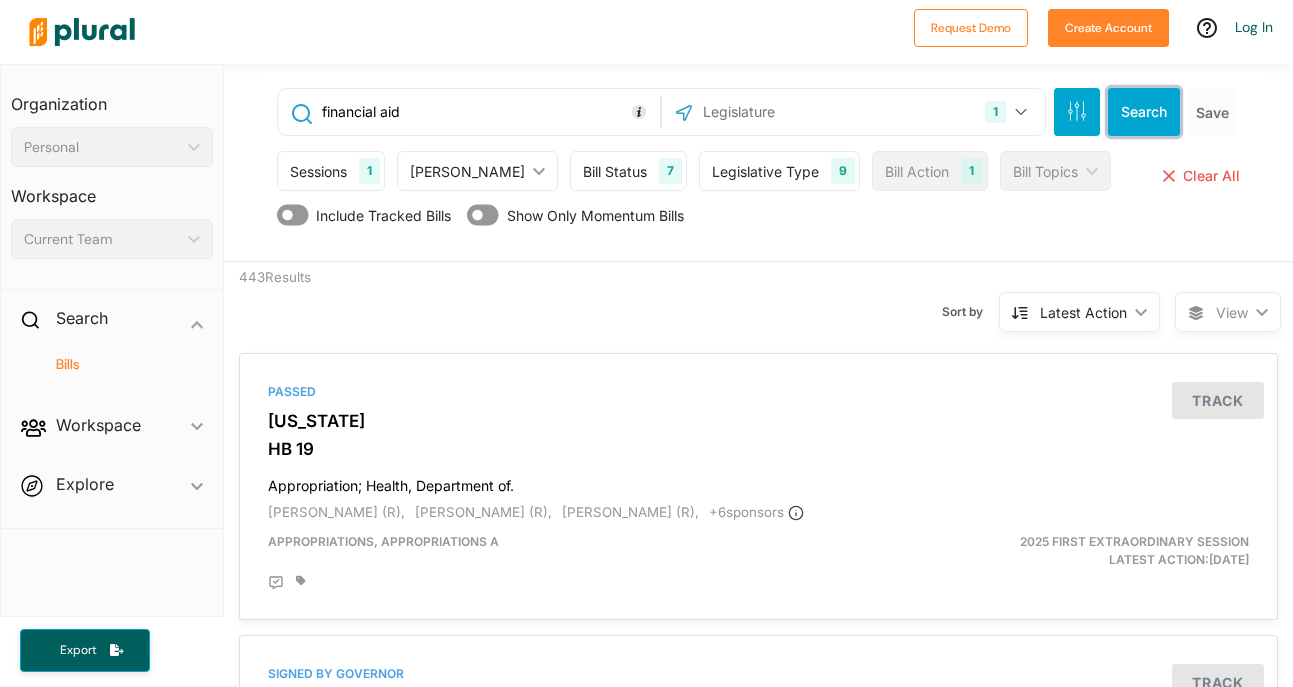 click on "Search" at bounding box center (1144, 112) 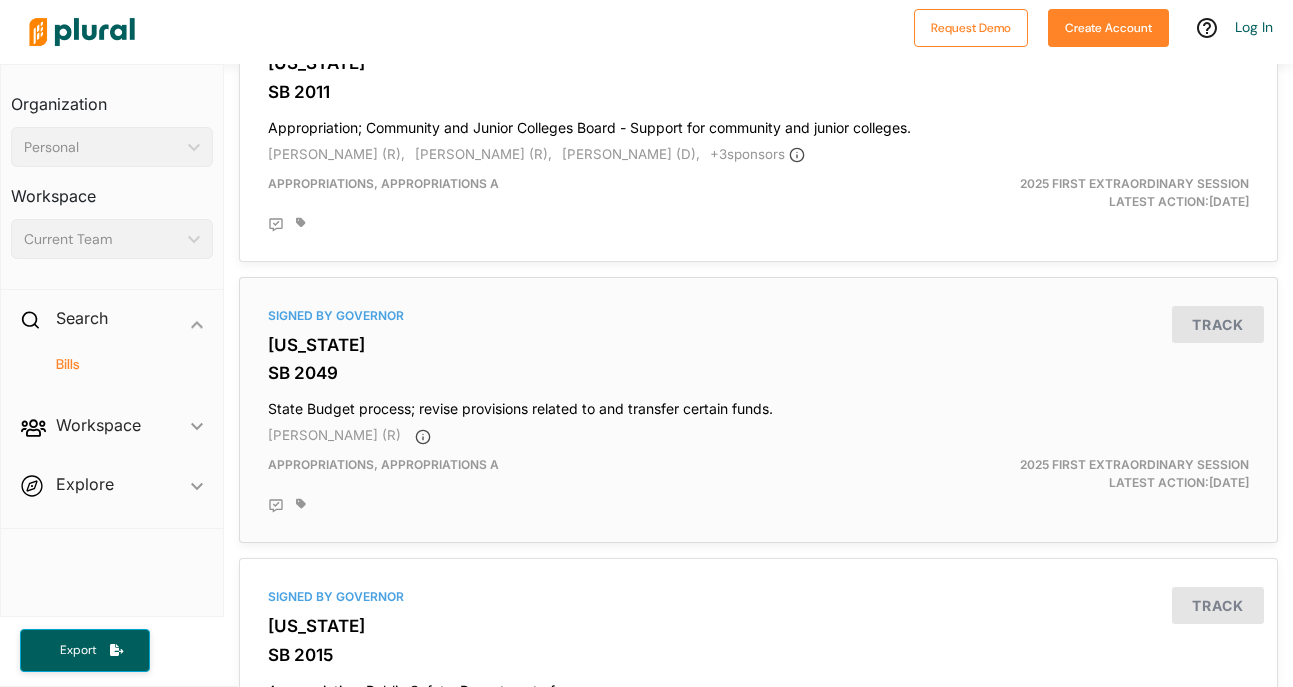 scroll, scrollTop: 0, scrollLeft: 0, axis: both 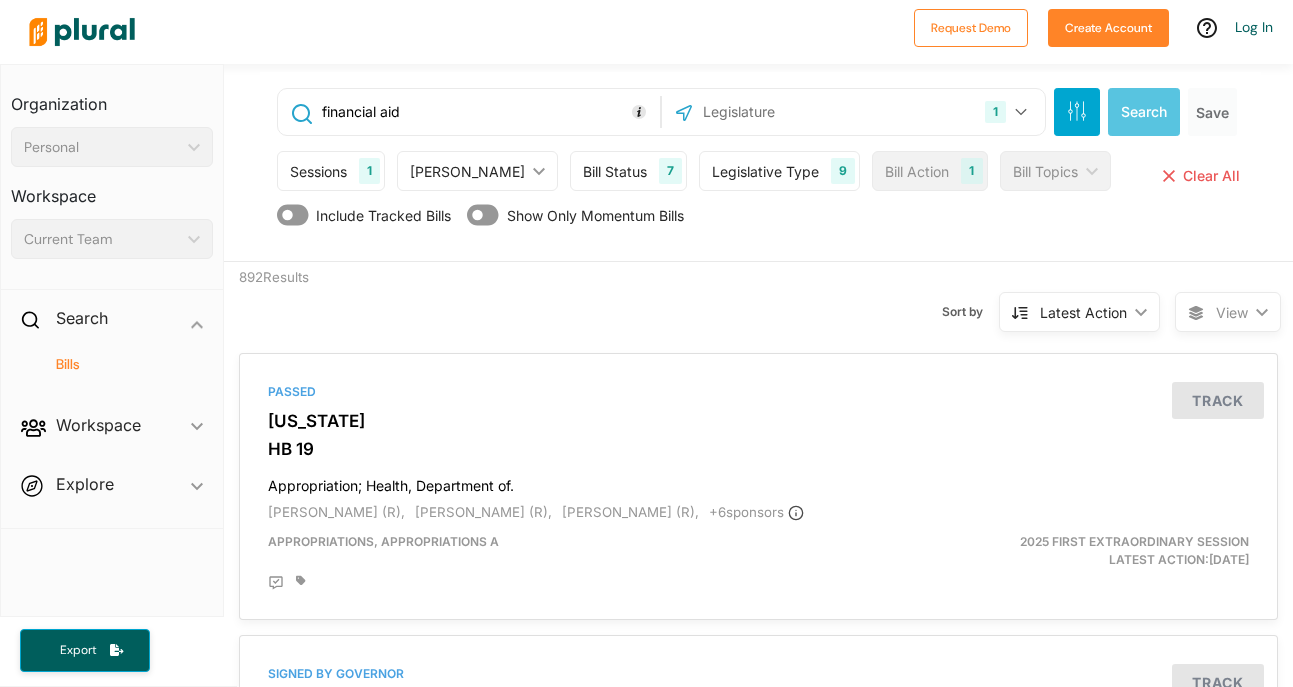 drag, startPoint x: 429, startPoint y: 112, endPoint x: 222, endPoint y: 112, distance: 207 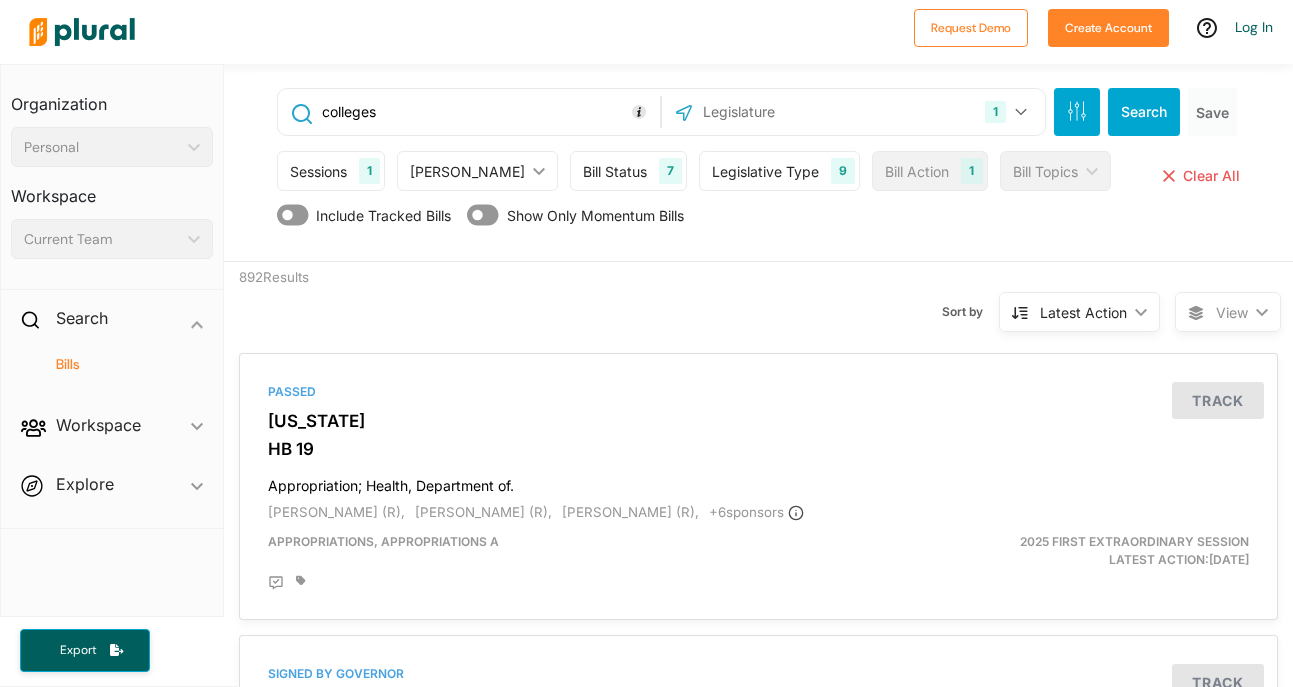 type on "colleges" 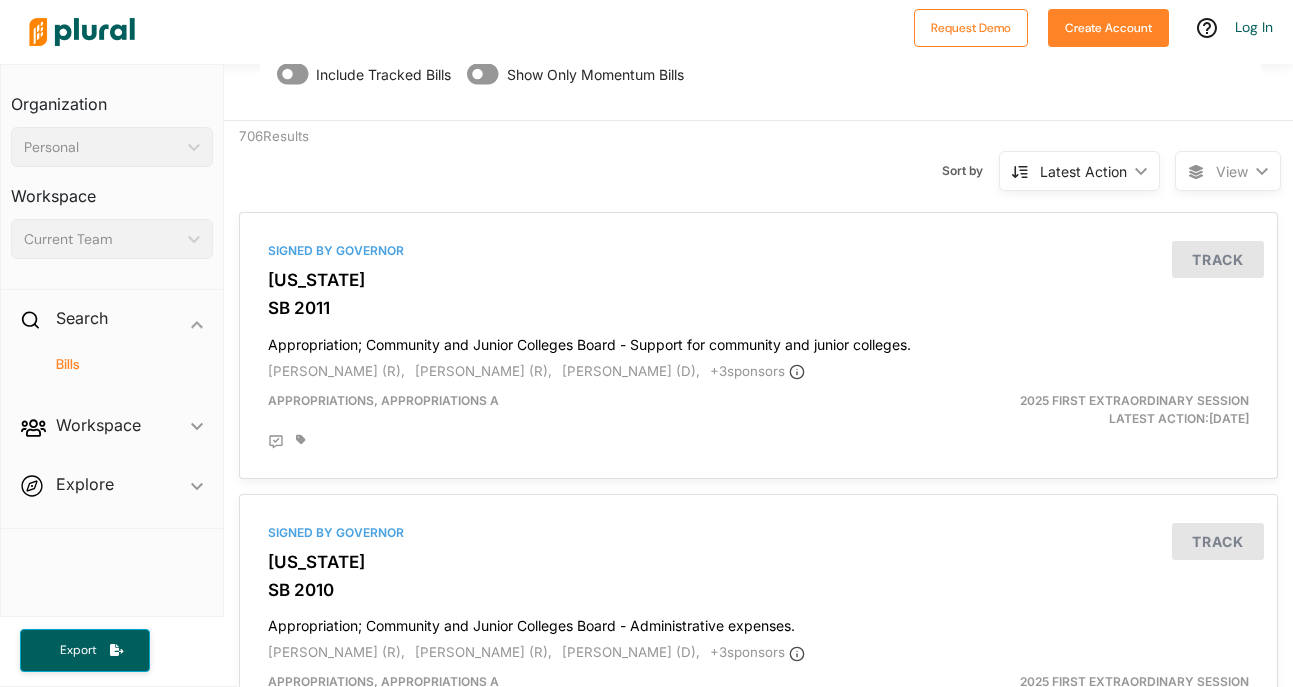 scroll, scrollTop: 0, scrollLeft: 0, axis: both 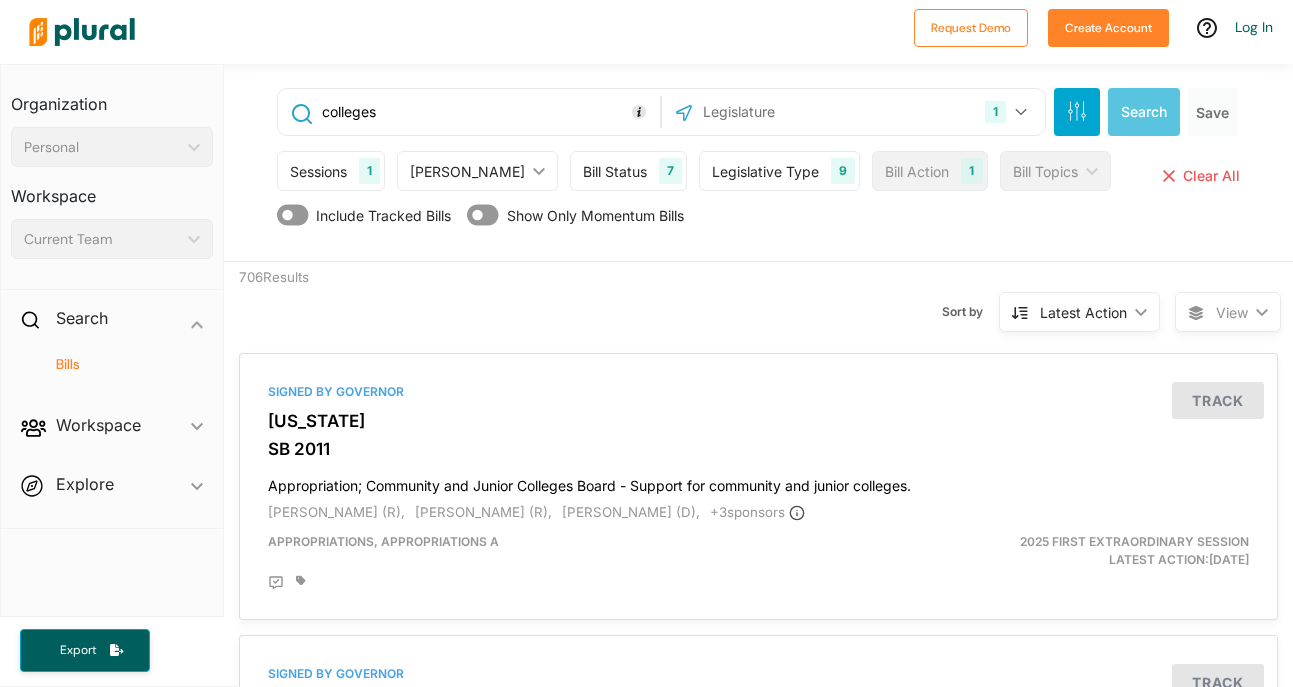 drag, startPoint x: 404, startPoint y: 115, endPoint x: 261, endPoint y: 90, distance: 145.16887 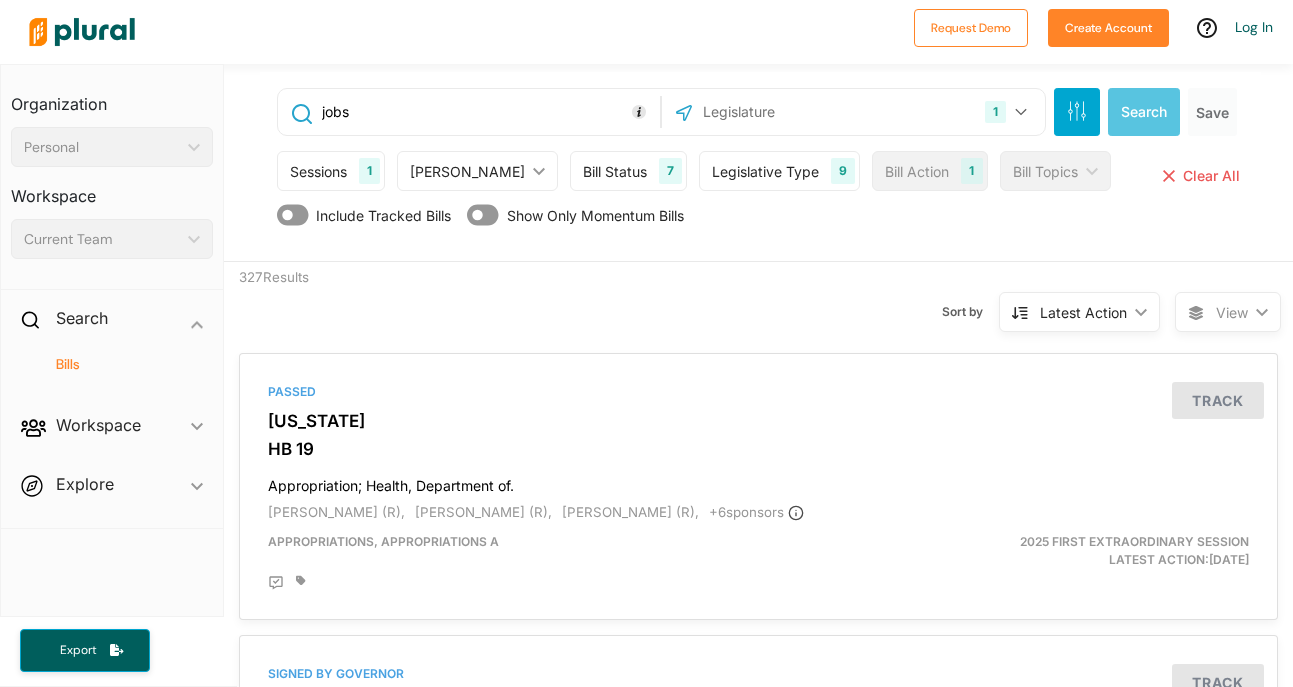 scroll, scrollTop: 3, scrollLeft: 0, axis: vertical 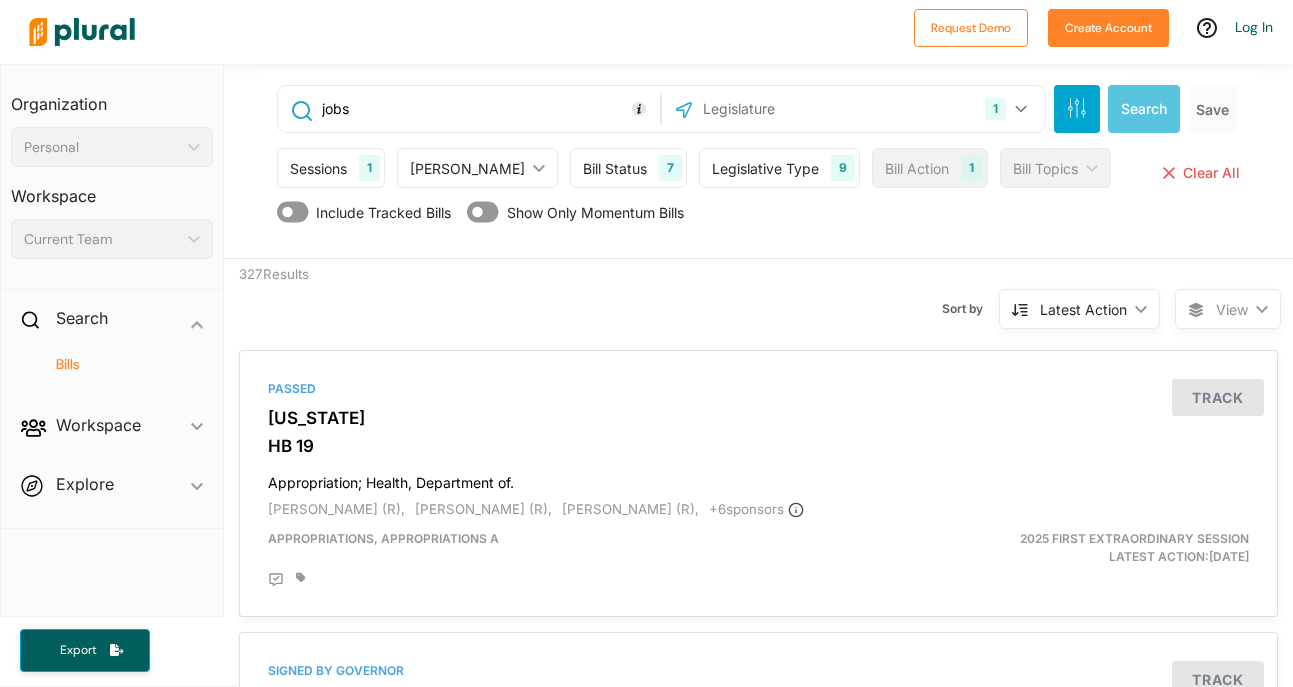 click on "Legislative Type" at bounding box center (765, 168) 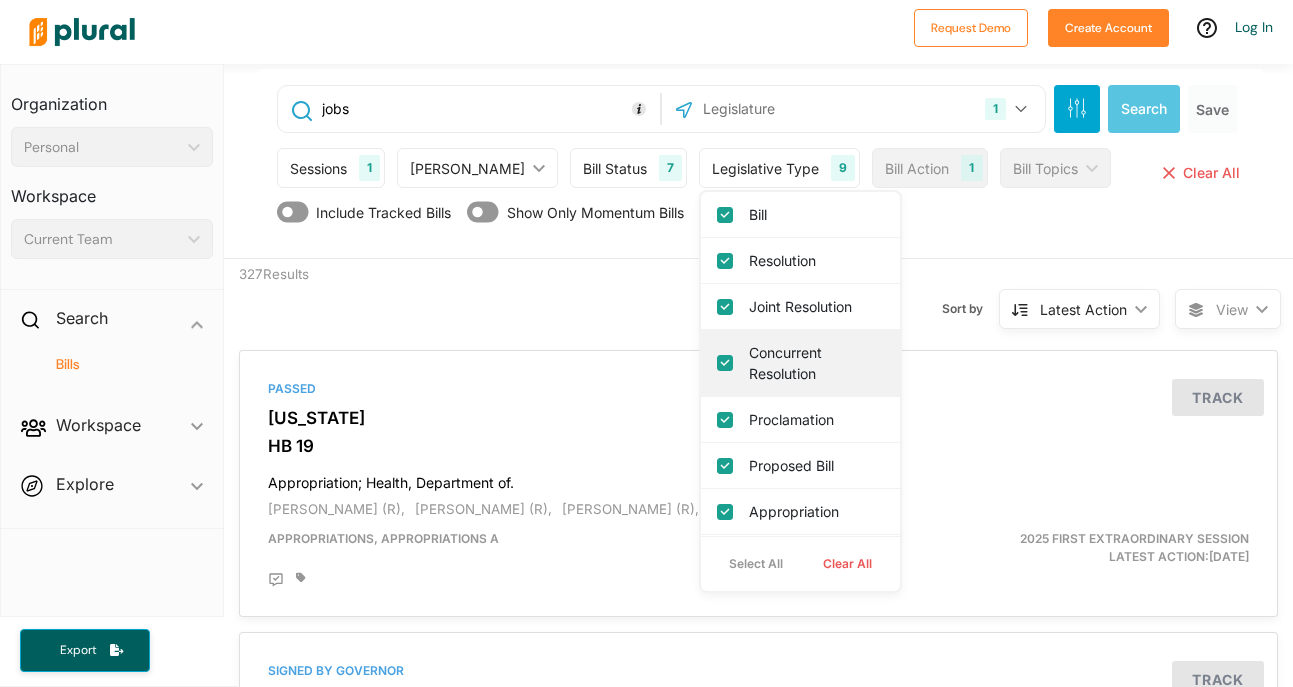 scroll, scrollTop: 92, scrollLeft: 0, axis: vertical 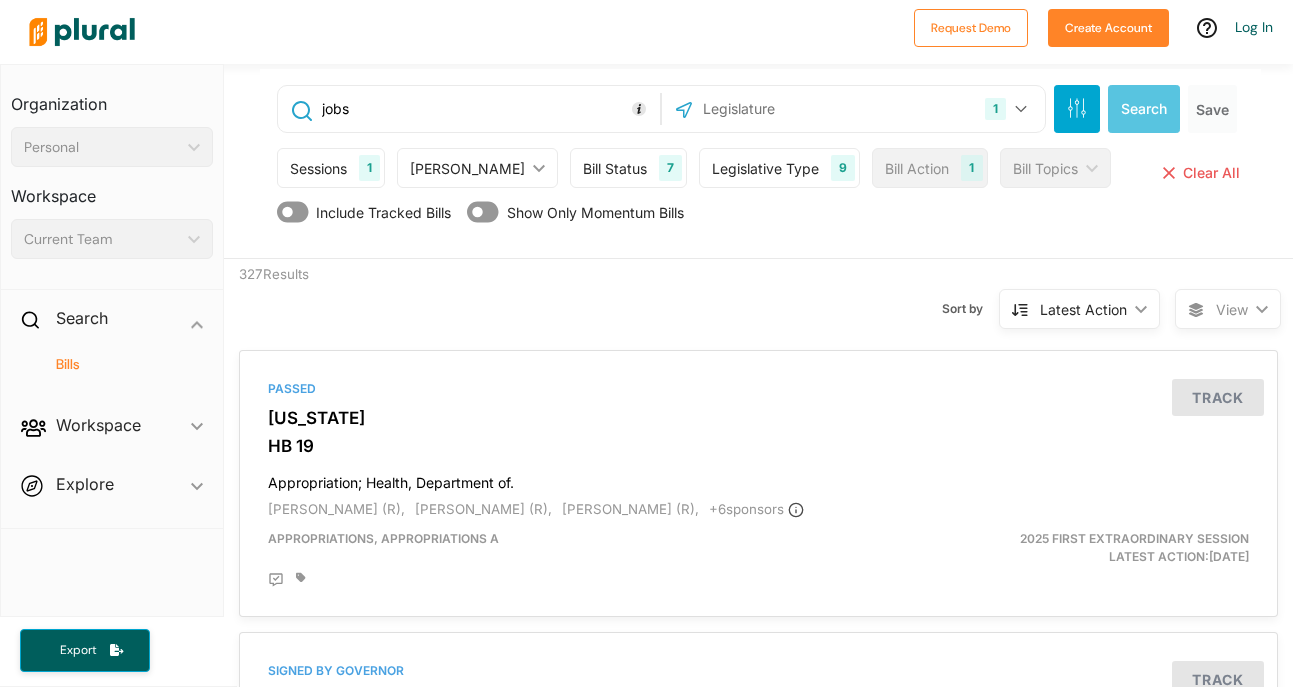 click on "Bill Status" at bounding box center [615, 168] 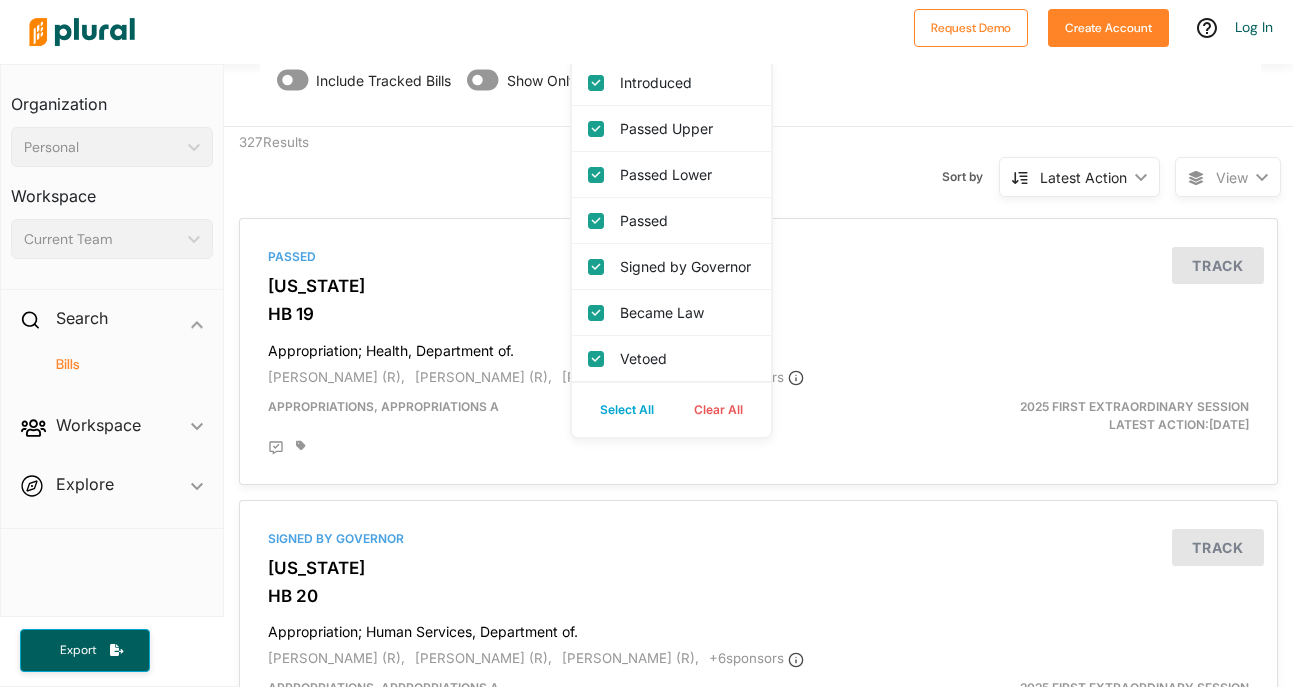 scroll, scrollTop: 0, scrollLeft: 0, axis: both 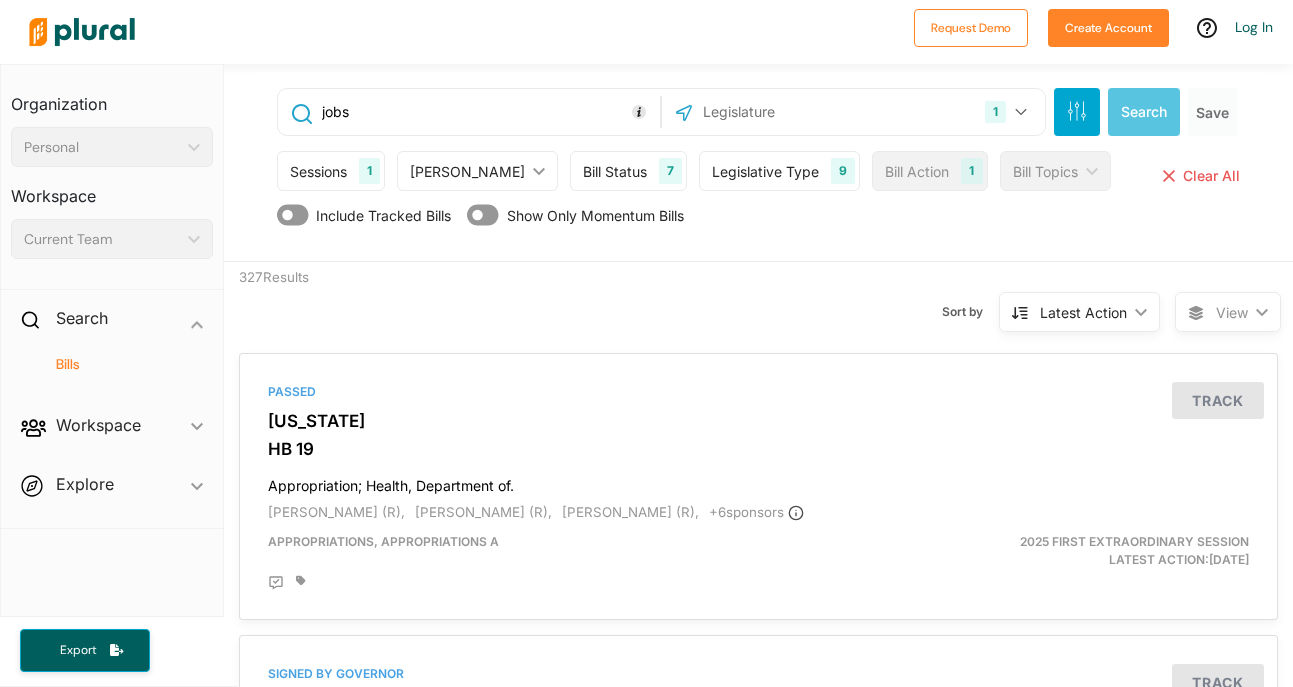 click on "Include Tracked Bills Show Only Momentum Bills" at bounding box center [760, 220] 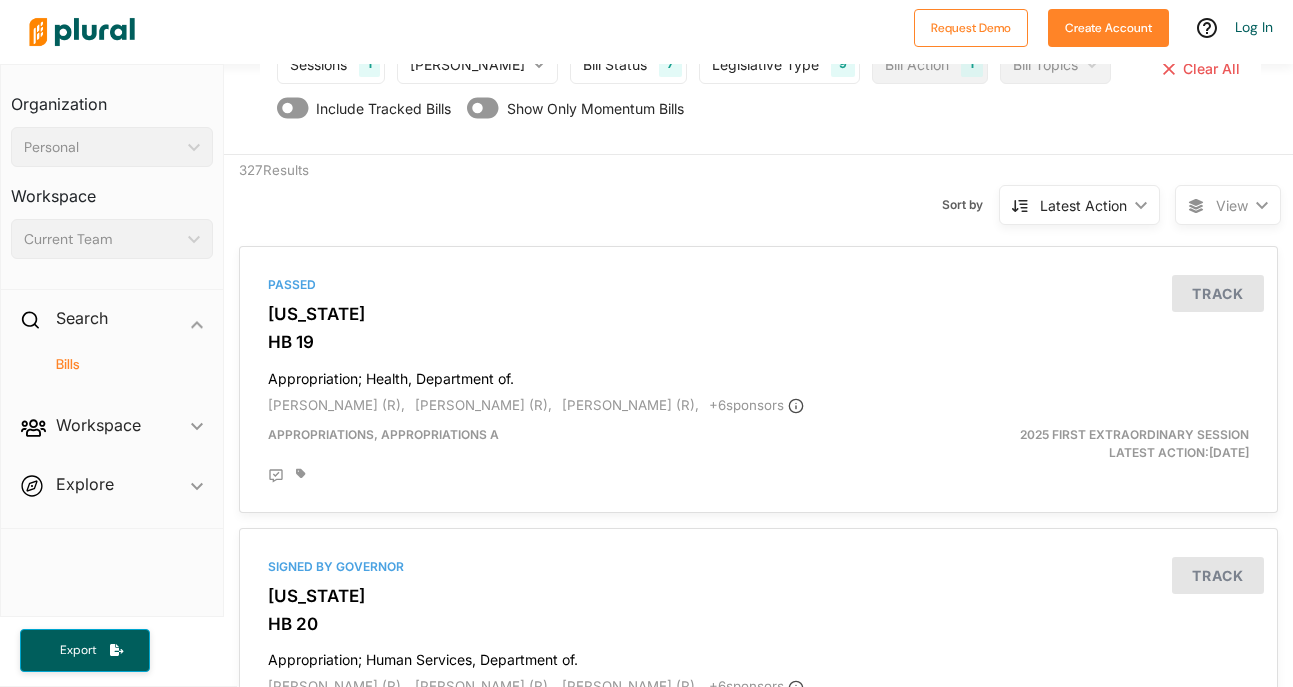 scroll, scrollTop: 0, scrollLeft: 0, axis: both 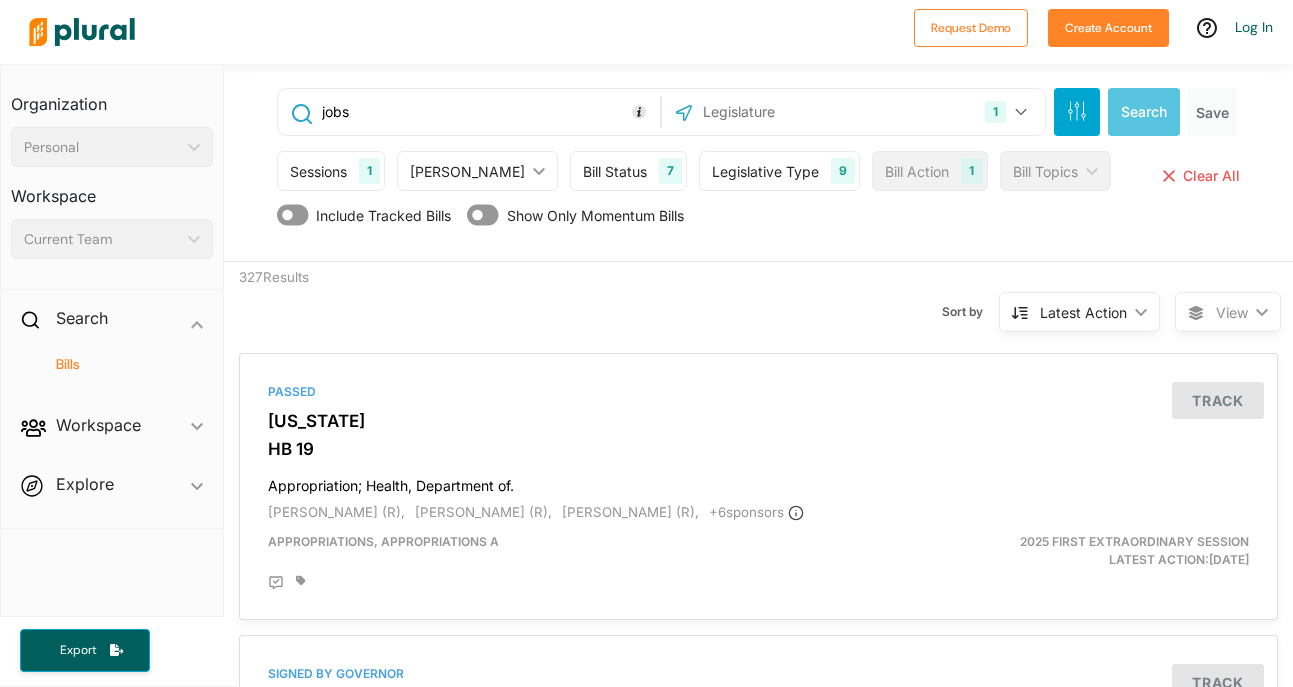 drag, startPoint x: 377, startPoint y: 129, endPoint x: 212, endPoint y: 119, distance: 165.30275 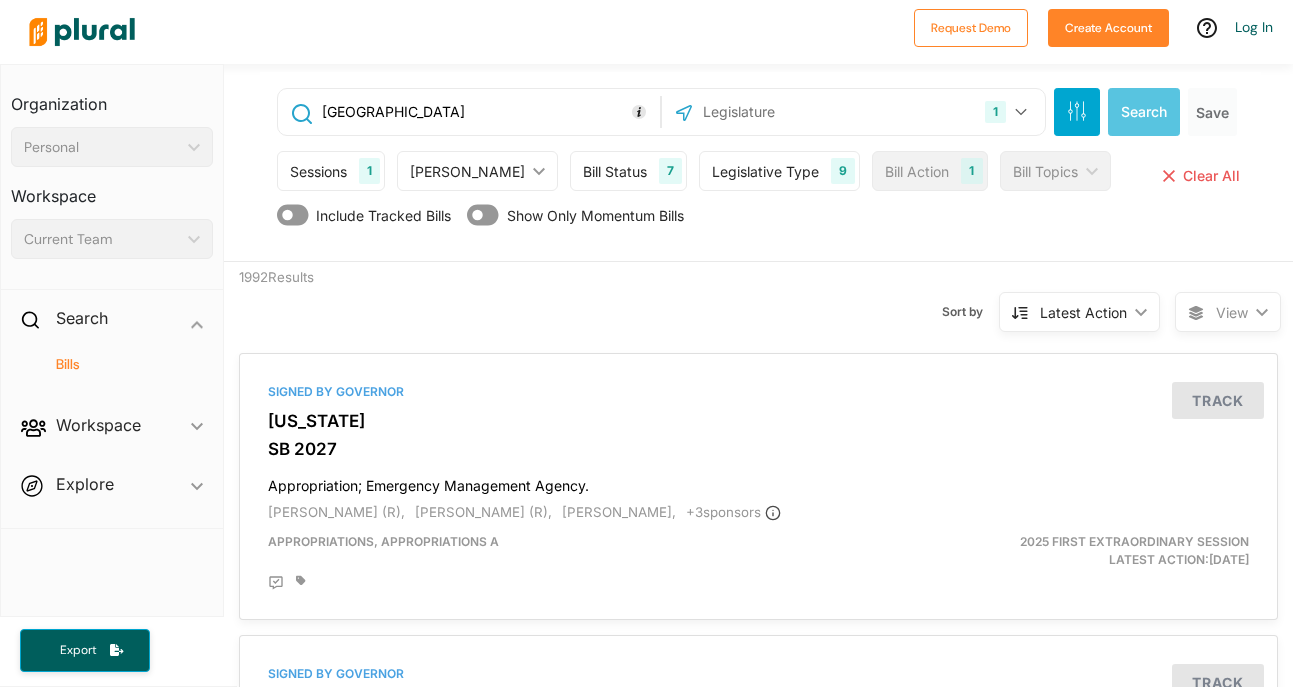 click on "Sessions" at bounding box center (318, 171) 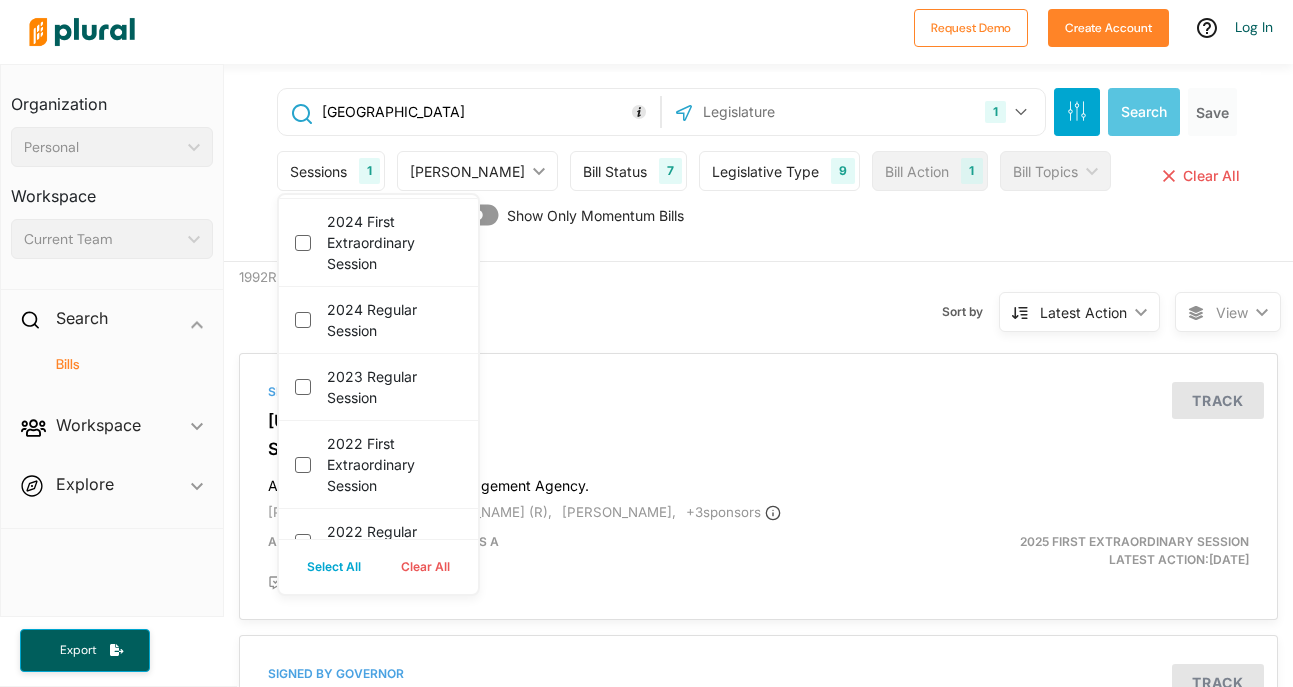 scroll, scrollTop: 767, scrollLeft: 0, axis: vertical 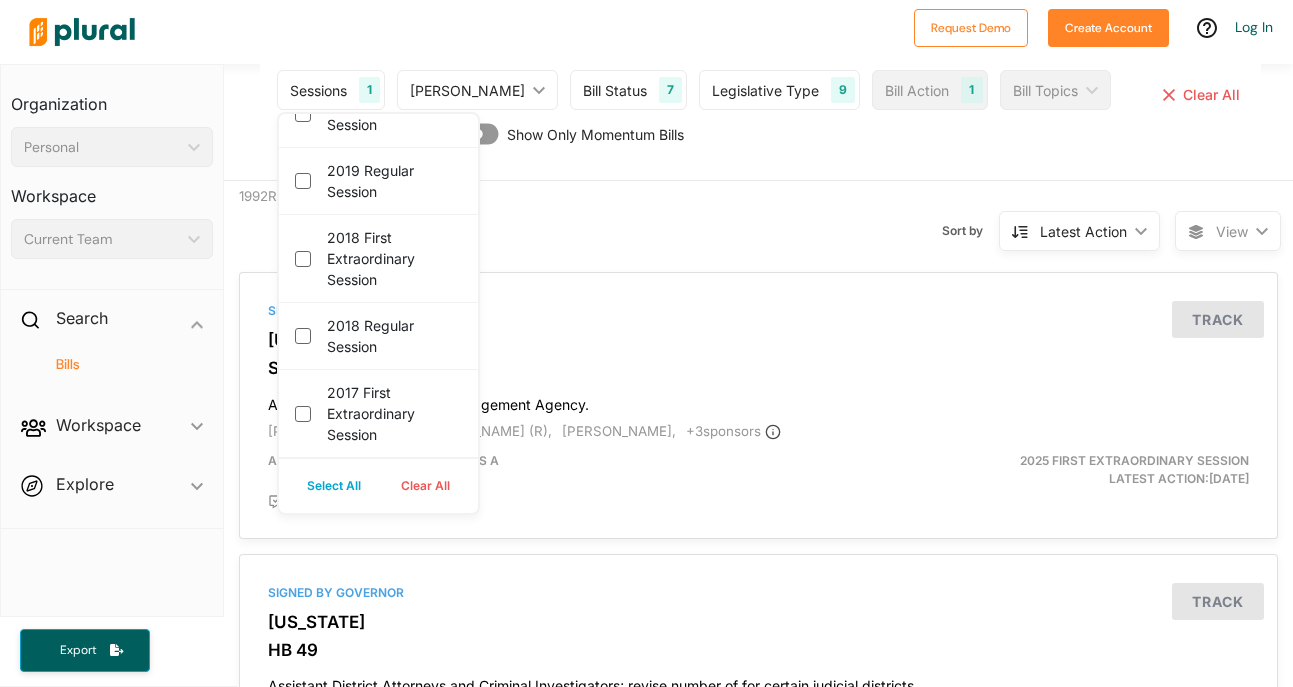 click on "Sort by Latest Action ic_keyboard_arrow_down Relevance Latest Action Latest Action Alphanumerical Alphanumerical" at bounding box center (863, 219) 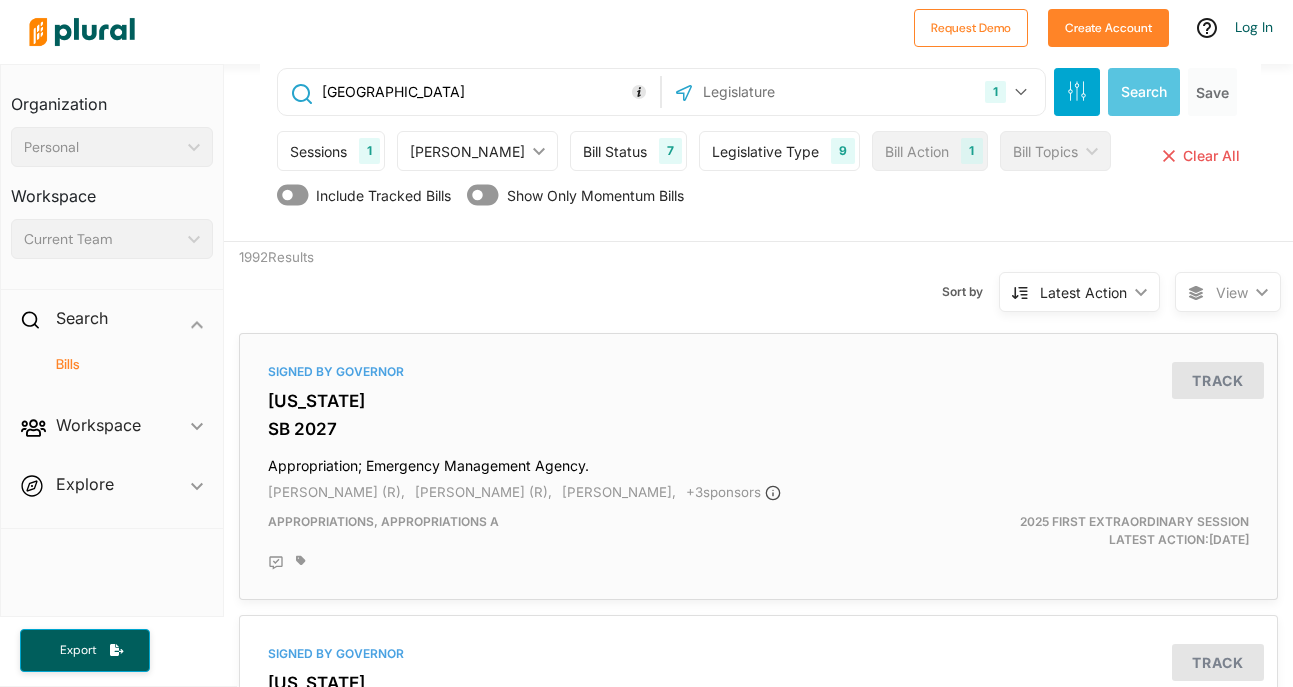 scroll, scrollTop: 21, scrollLeft: 0, axis: vertical 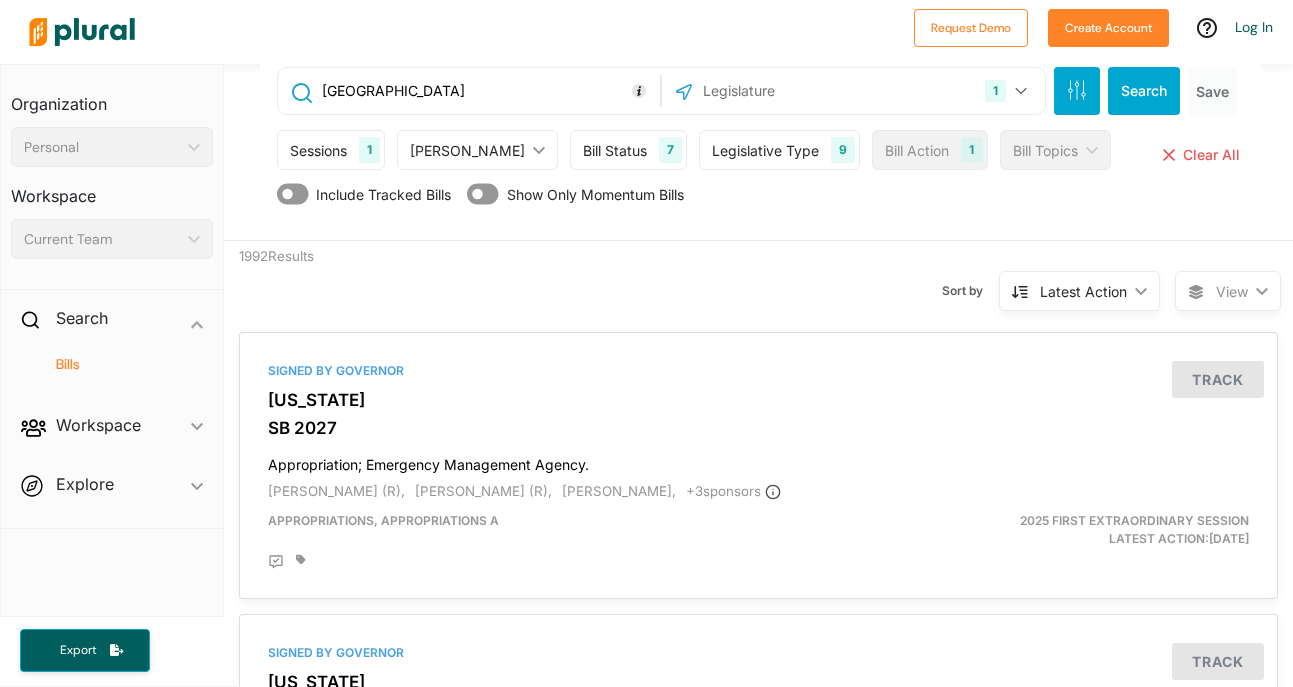 type on "[GEOGRAPHIC_DATA]" 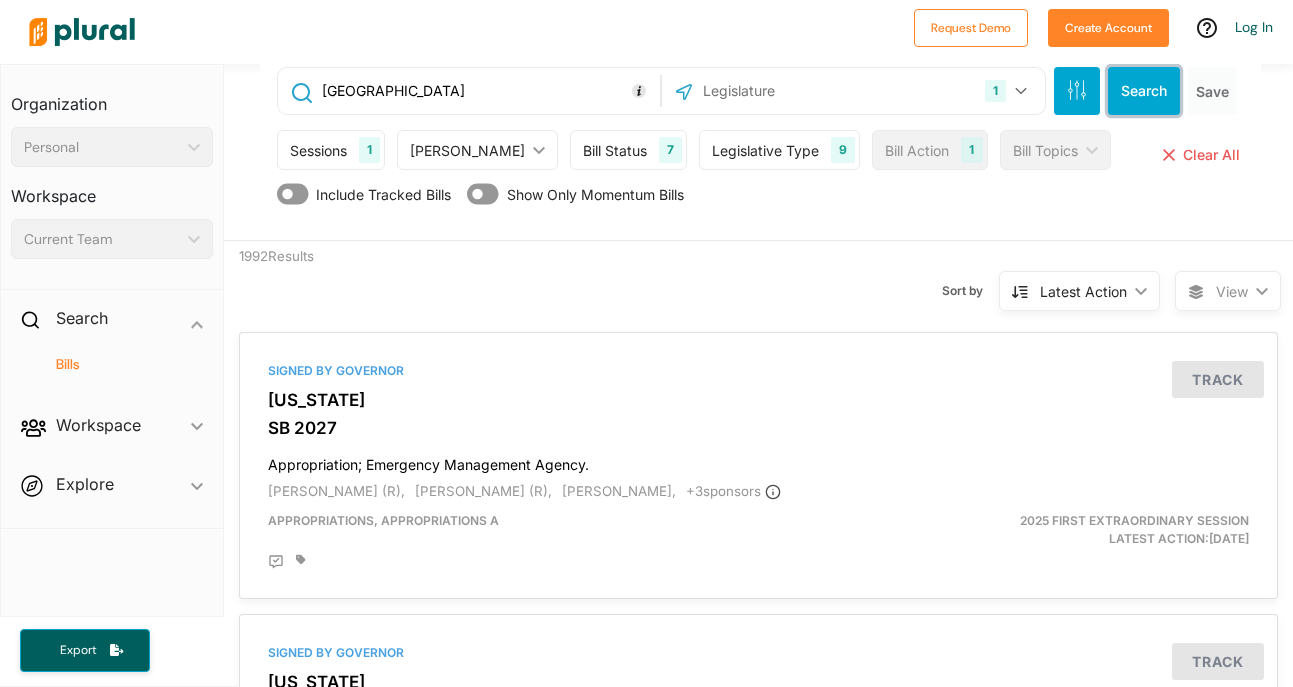 click on "Search" at bounding box center [1144, 91] 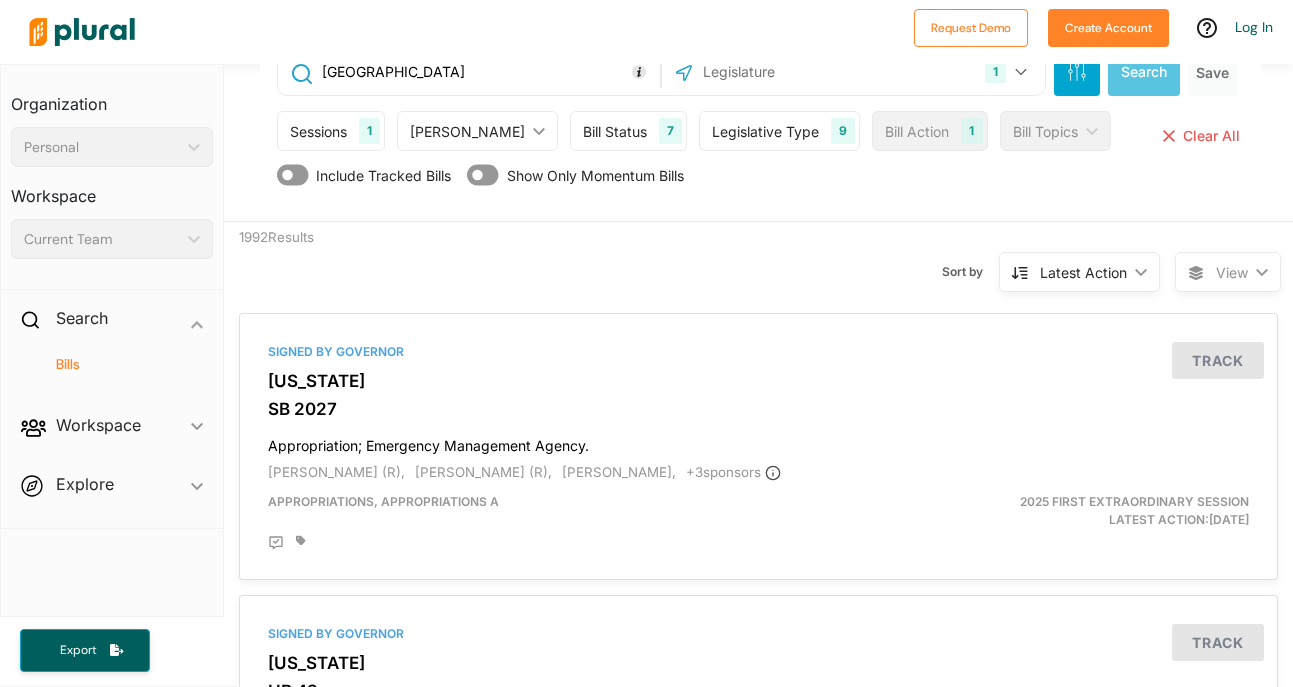 scroll, scrollTop: 0, scrollLeft: 0, axis: both 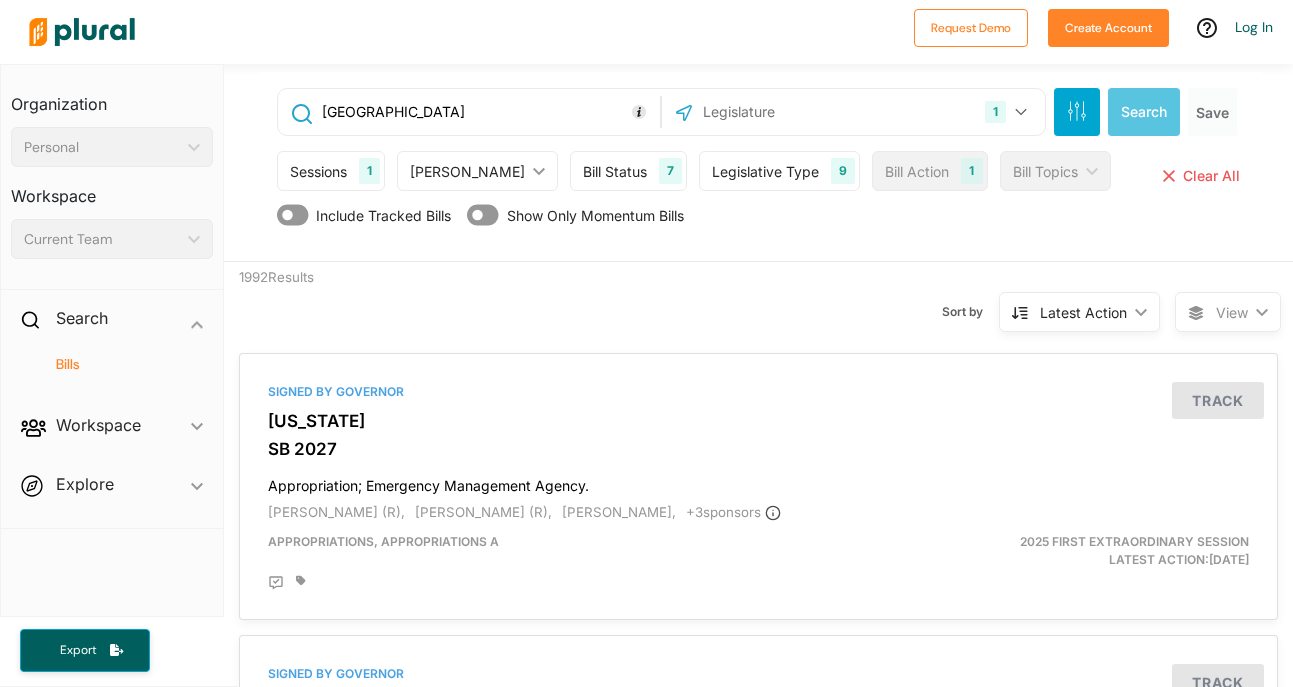 click on "Latest Action" at bounding box center (1083, 312) 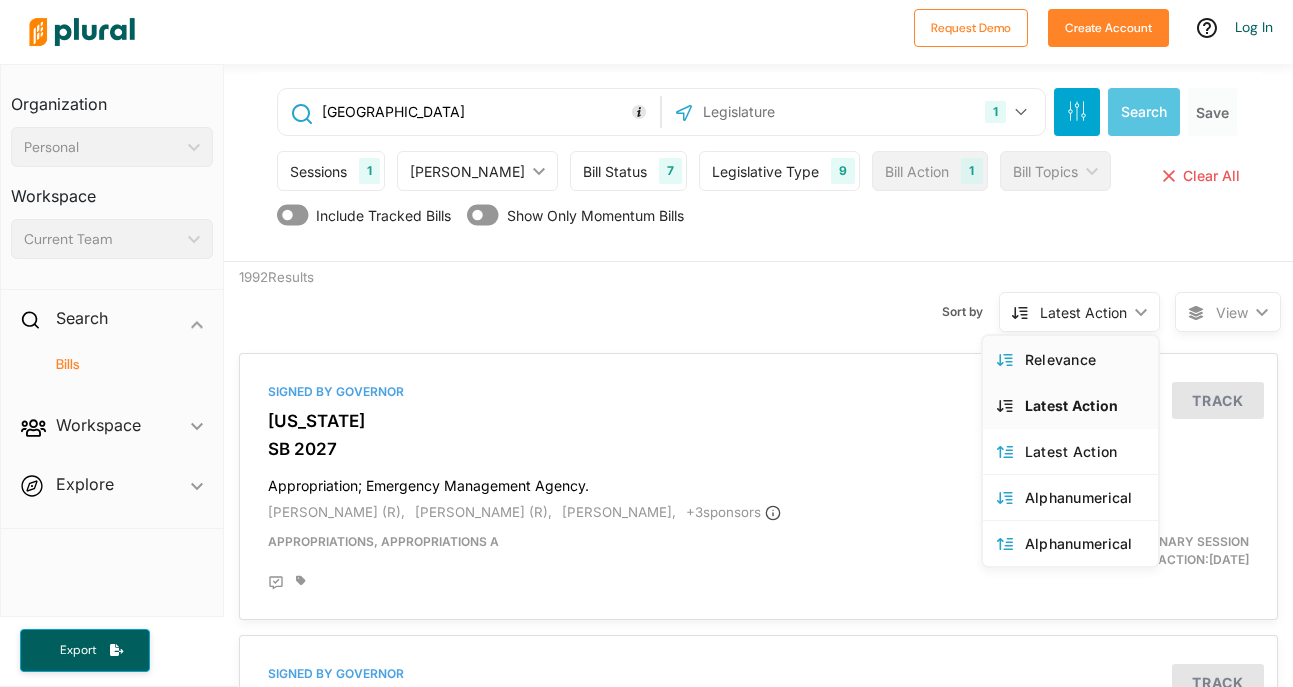 click on "Relevance" at bounding box center [1084, 359] 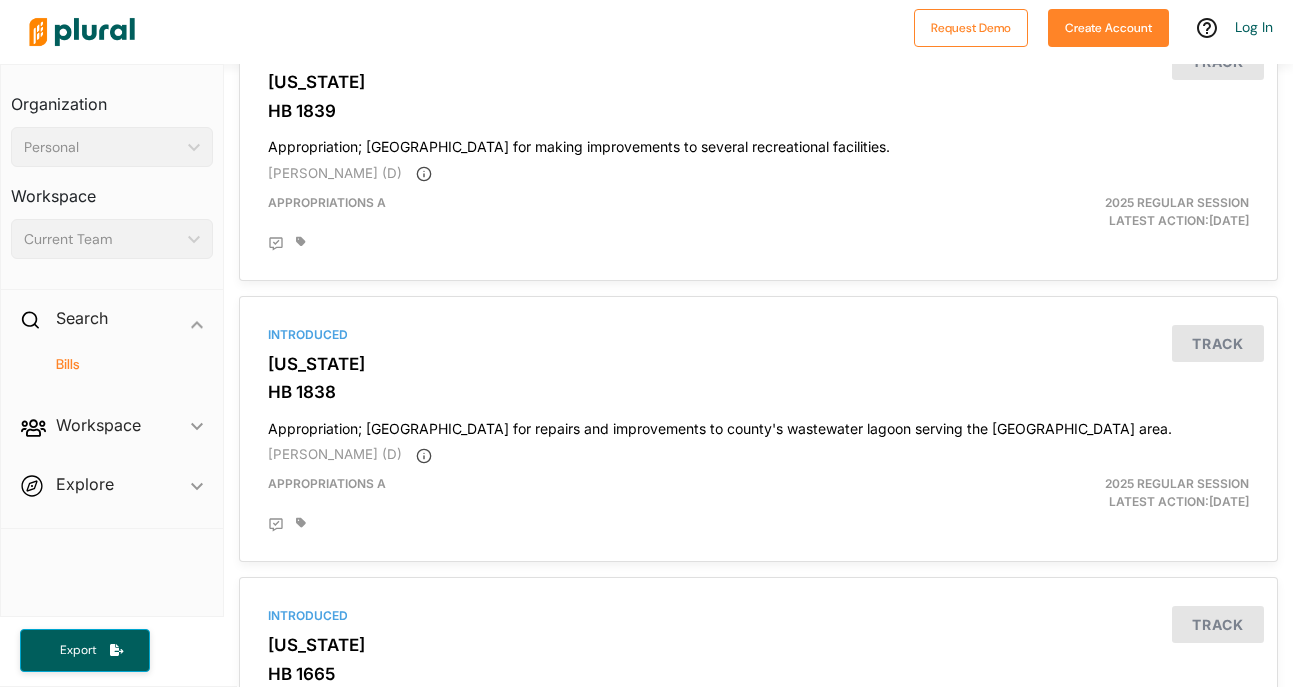 scroll, scrollTop: 1468, scrollLeft: 0, axis: vertical 